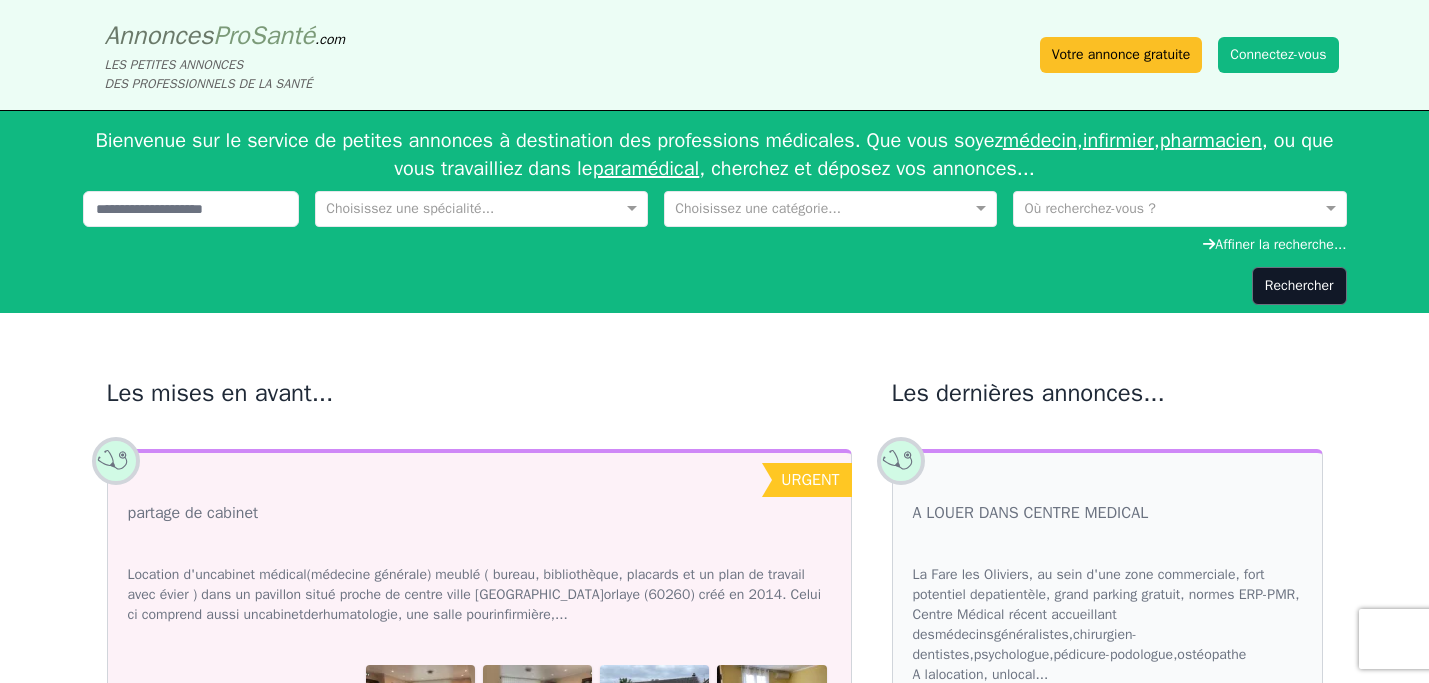 click on "Connectez-vous" at bounding box center [1278, 55] 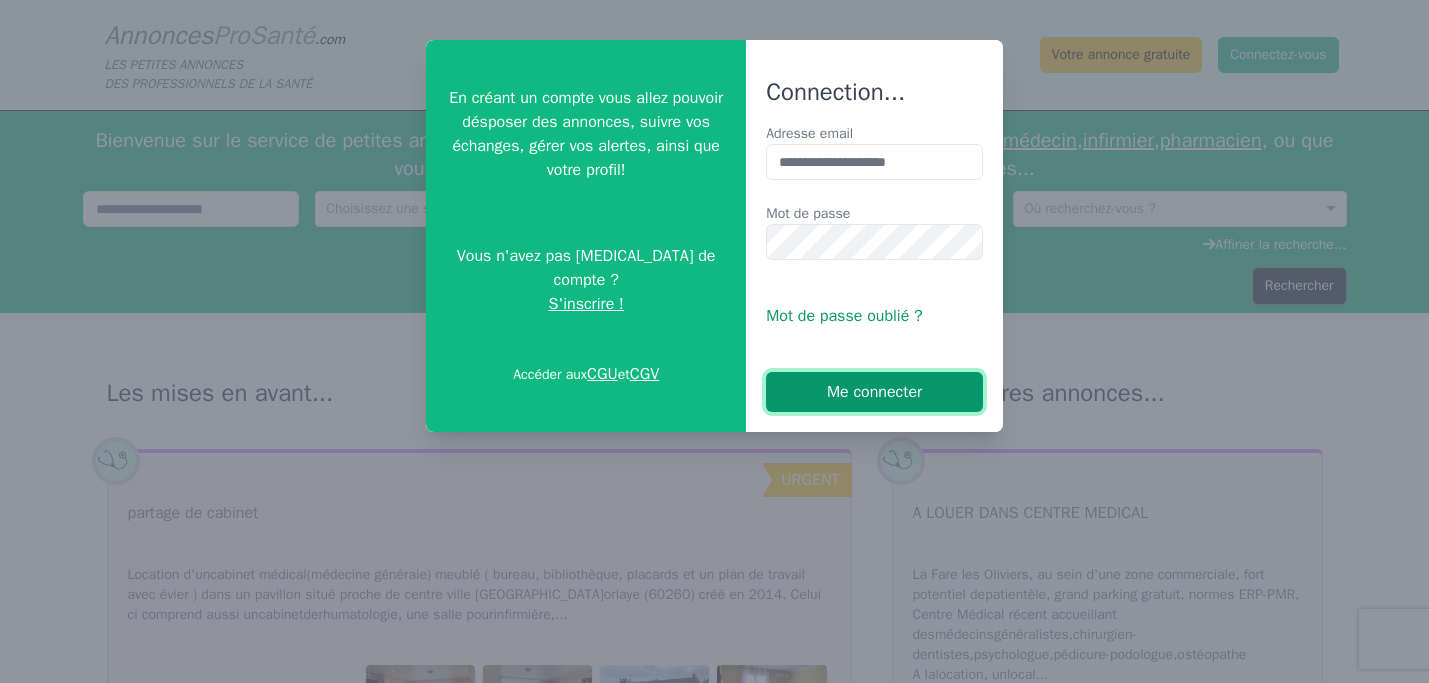 click on "Me connecter" at bounding box center [874, 392] 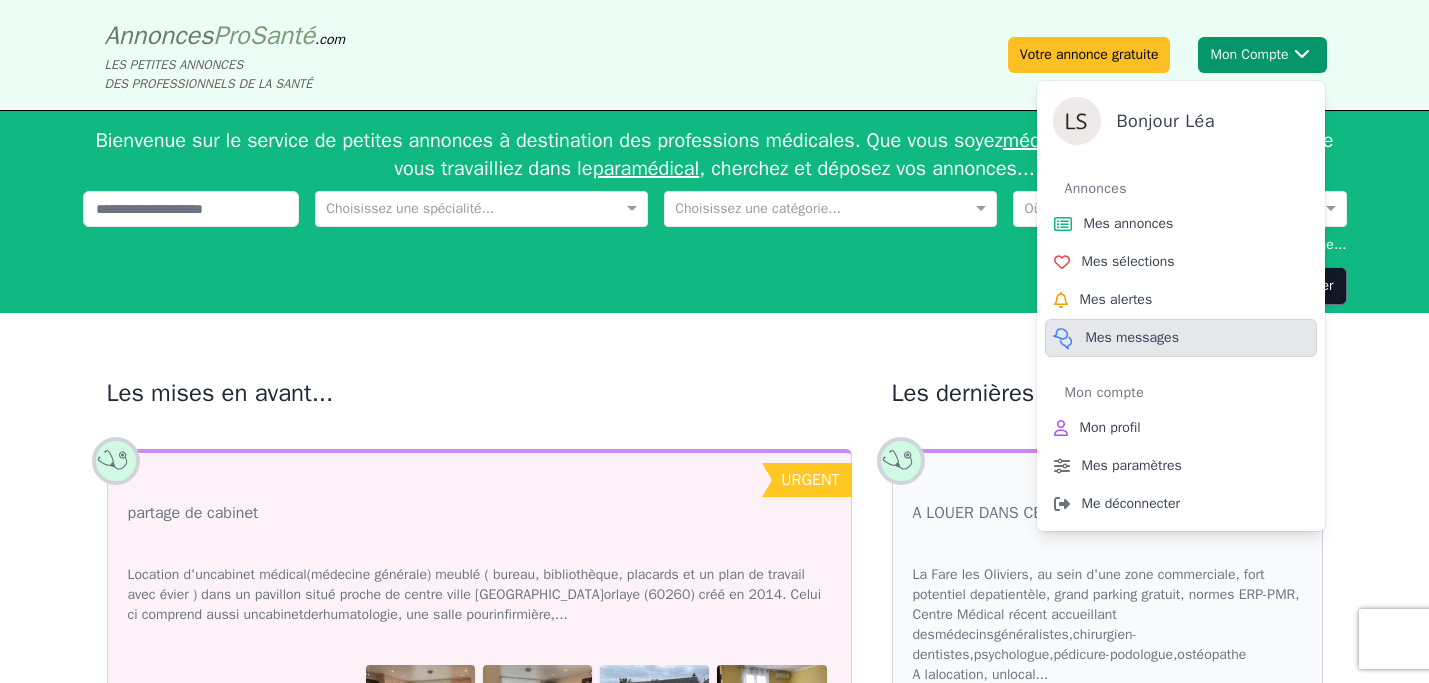 click on "Mes messages" at bounding box center (1181, 338) 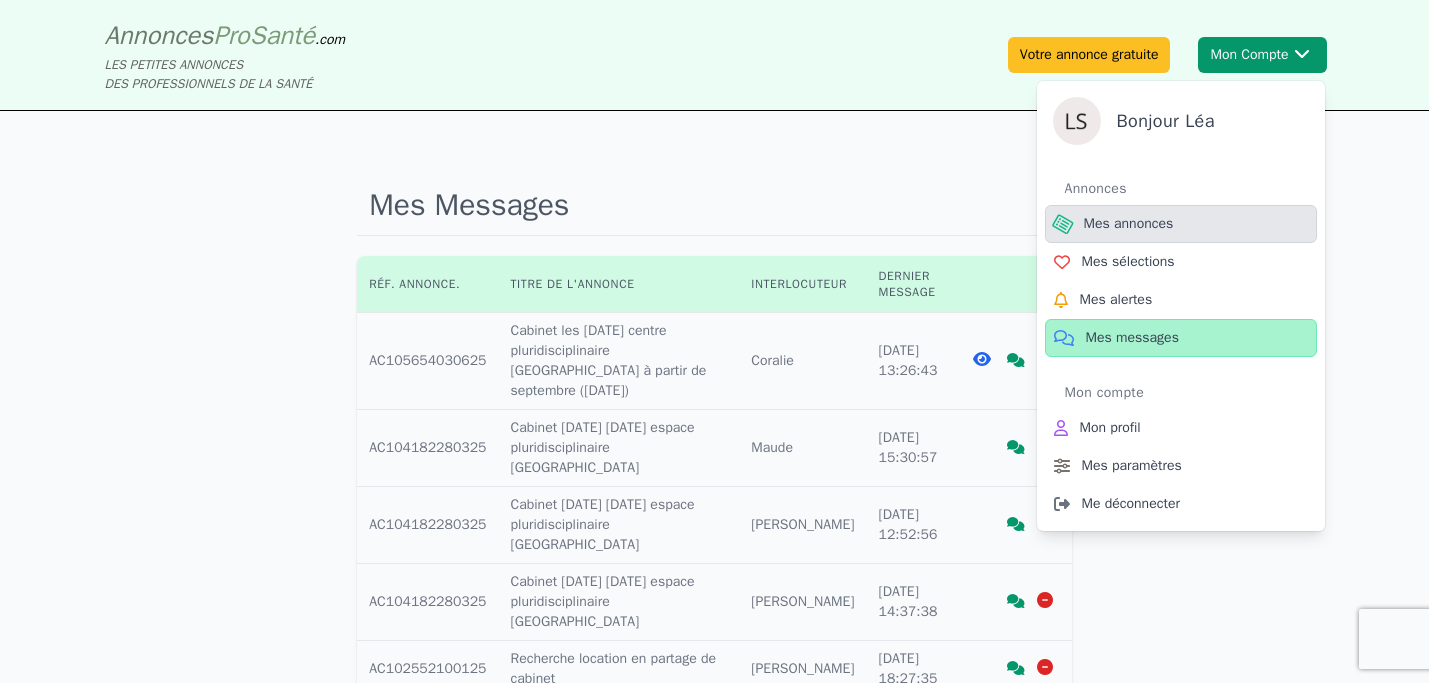 click on "Mes annonces" at bounding box center (1129, 224) 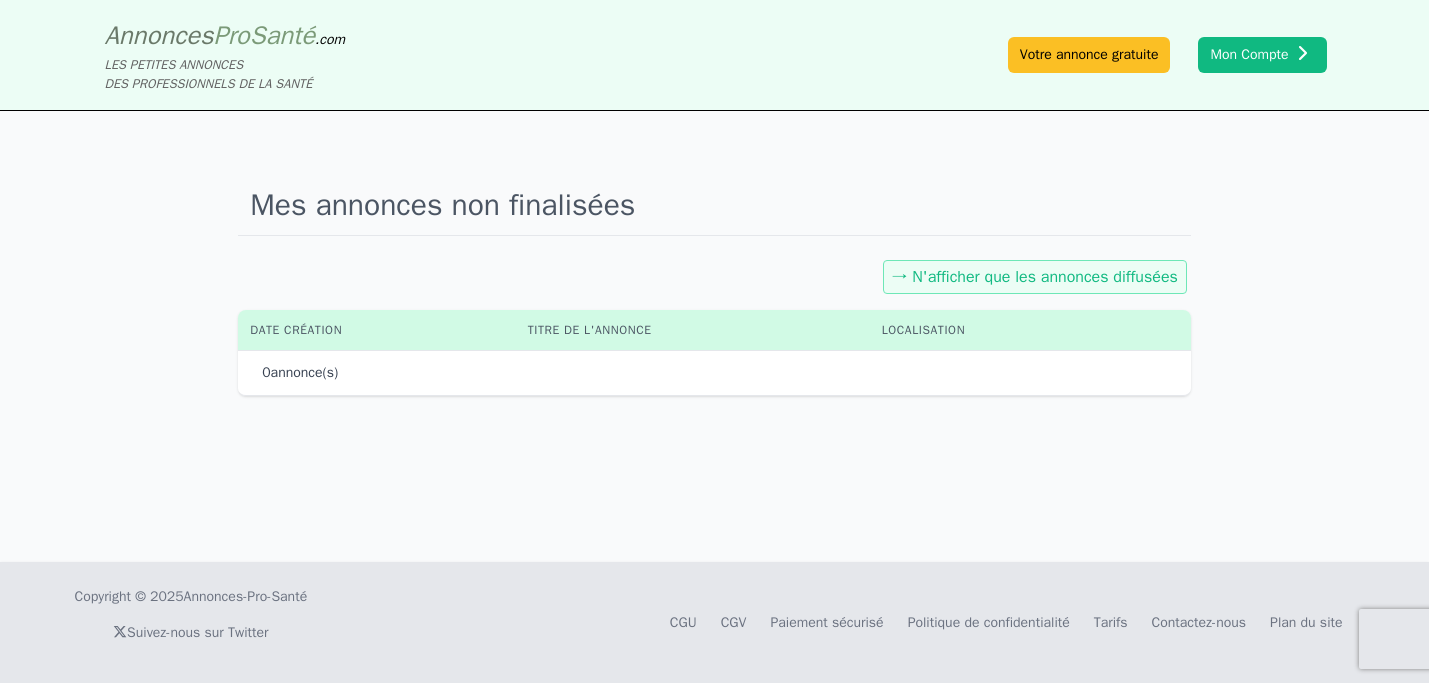 click on "→ N'afficher que les annonces diffusées" 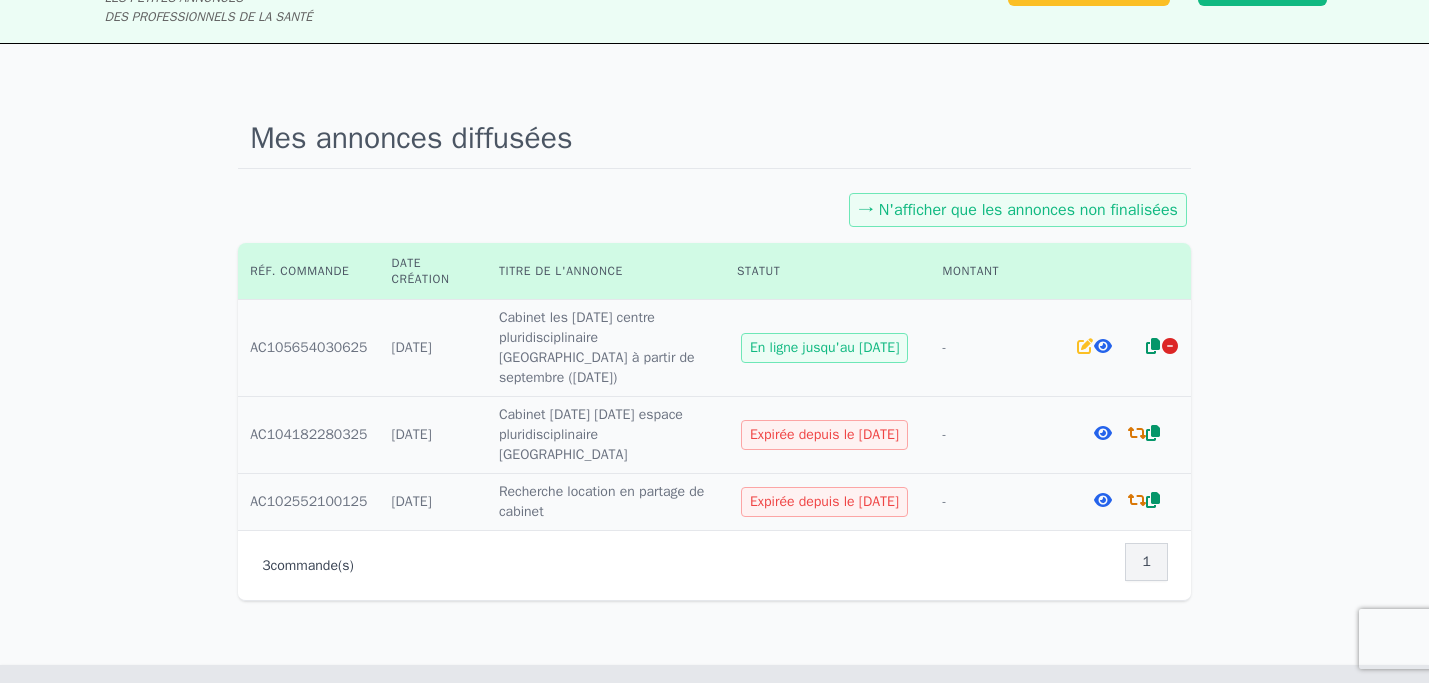 scroll, scrollTop: 41, scrollLeft: 0, axis: vertical 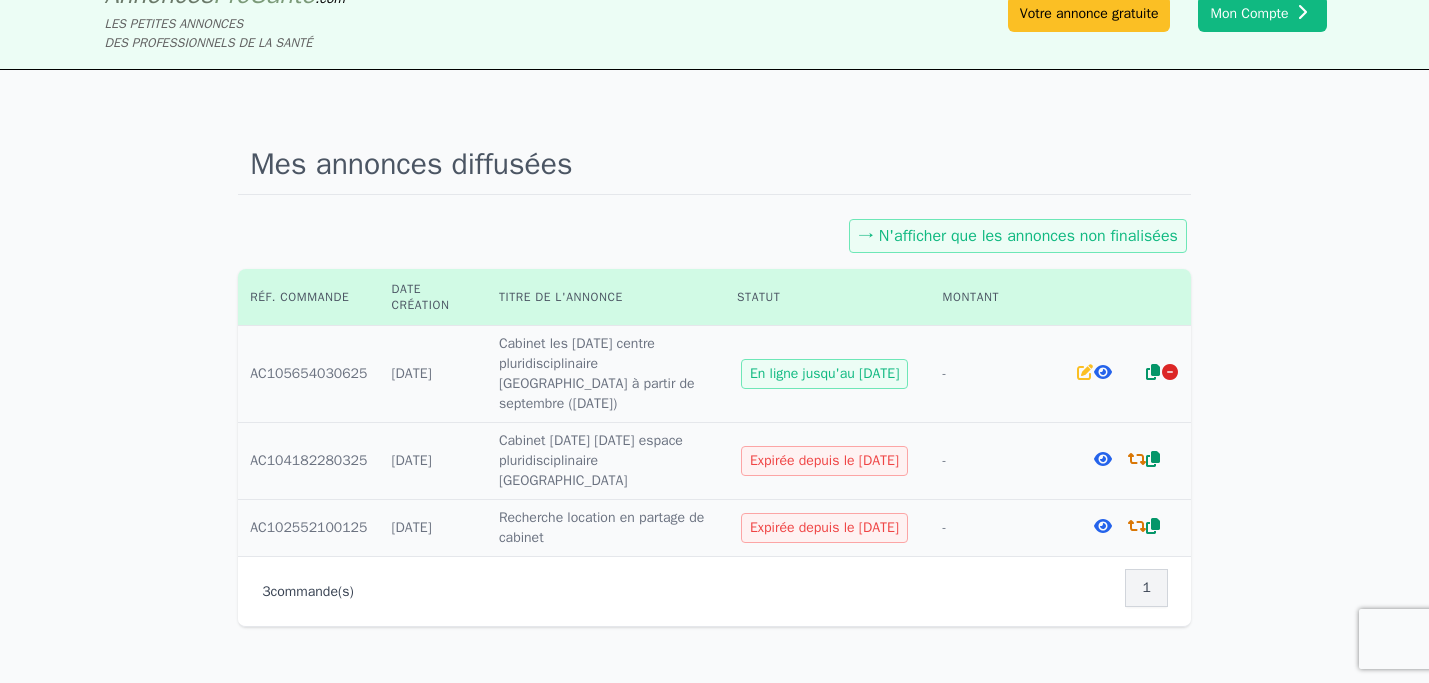 click 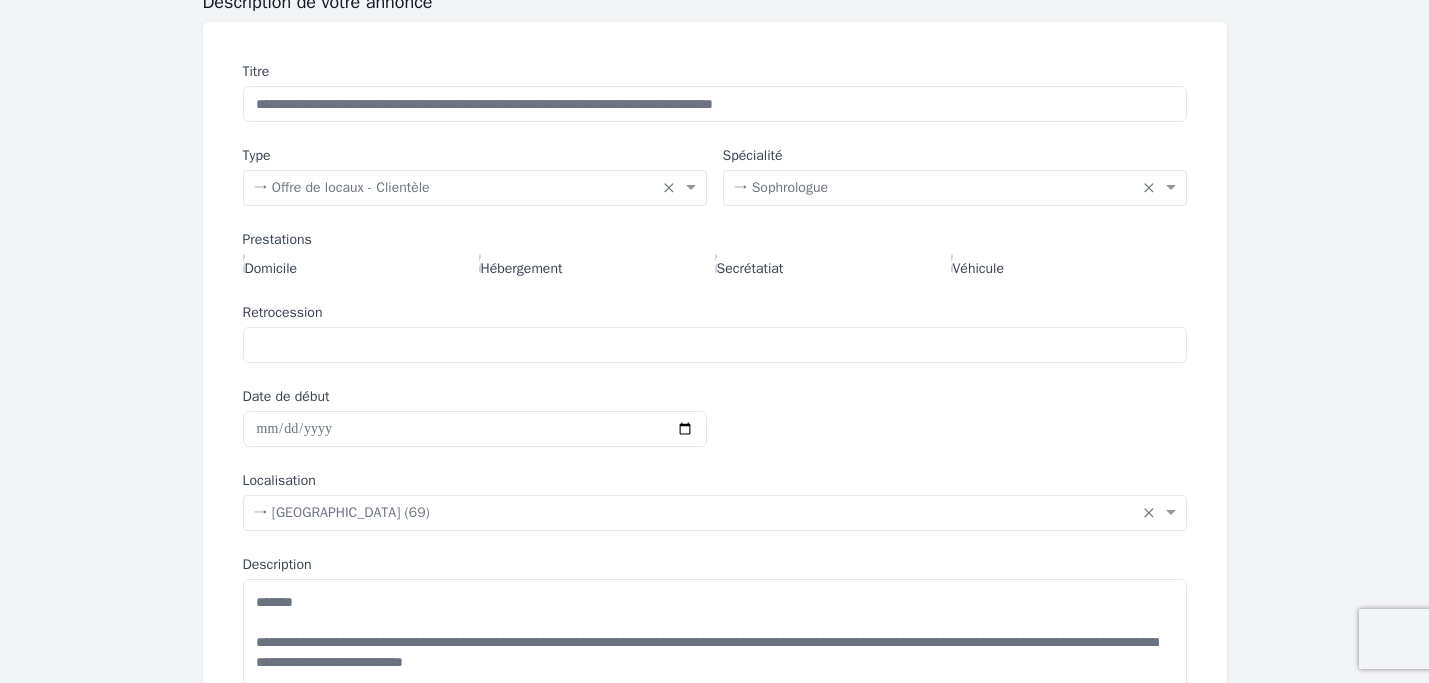 scroll, scrollTop: 251, scrollLeft: 0, axis: vertical 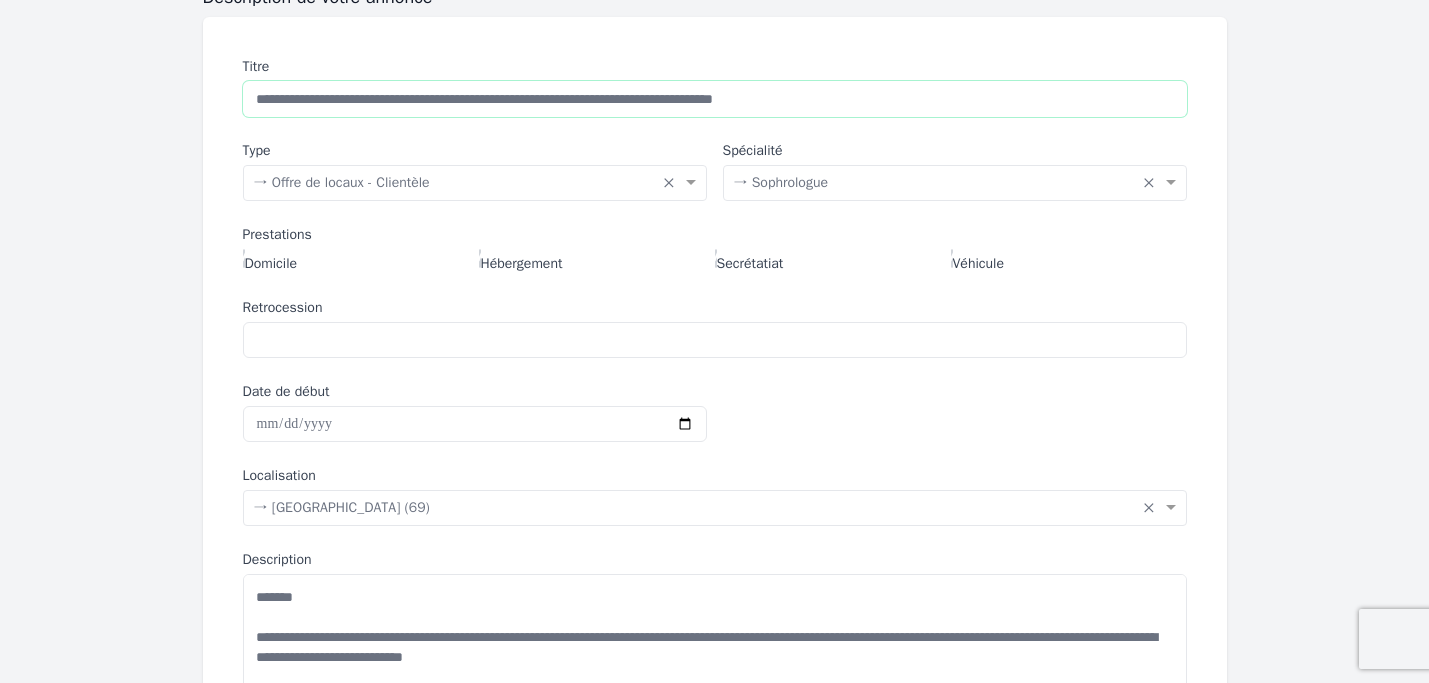 click on "**********" at bounding box center (715, 99) 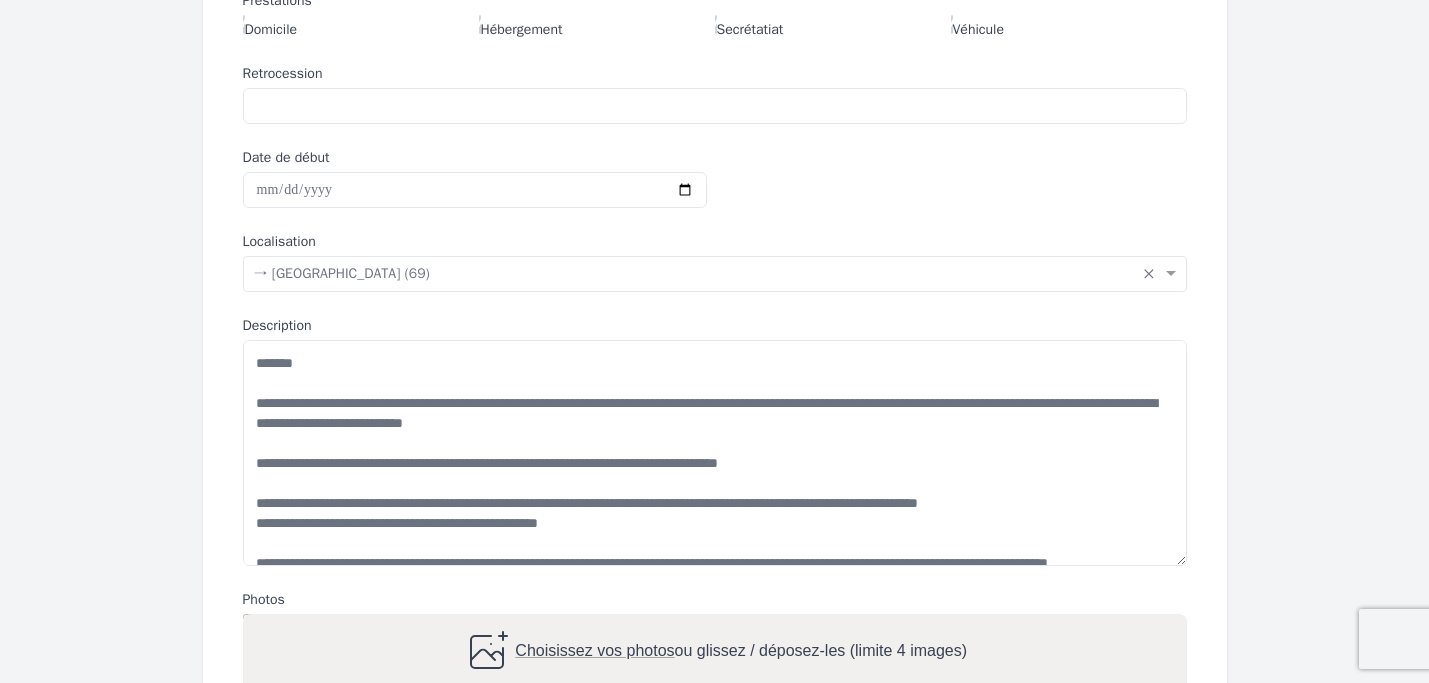 scroll, scrollTop: 495, scrollLeft: 0, axis: vertical 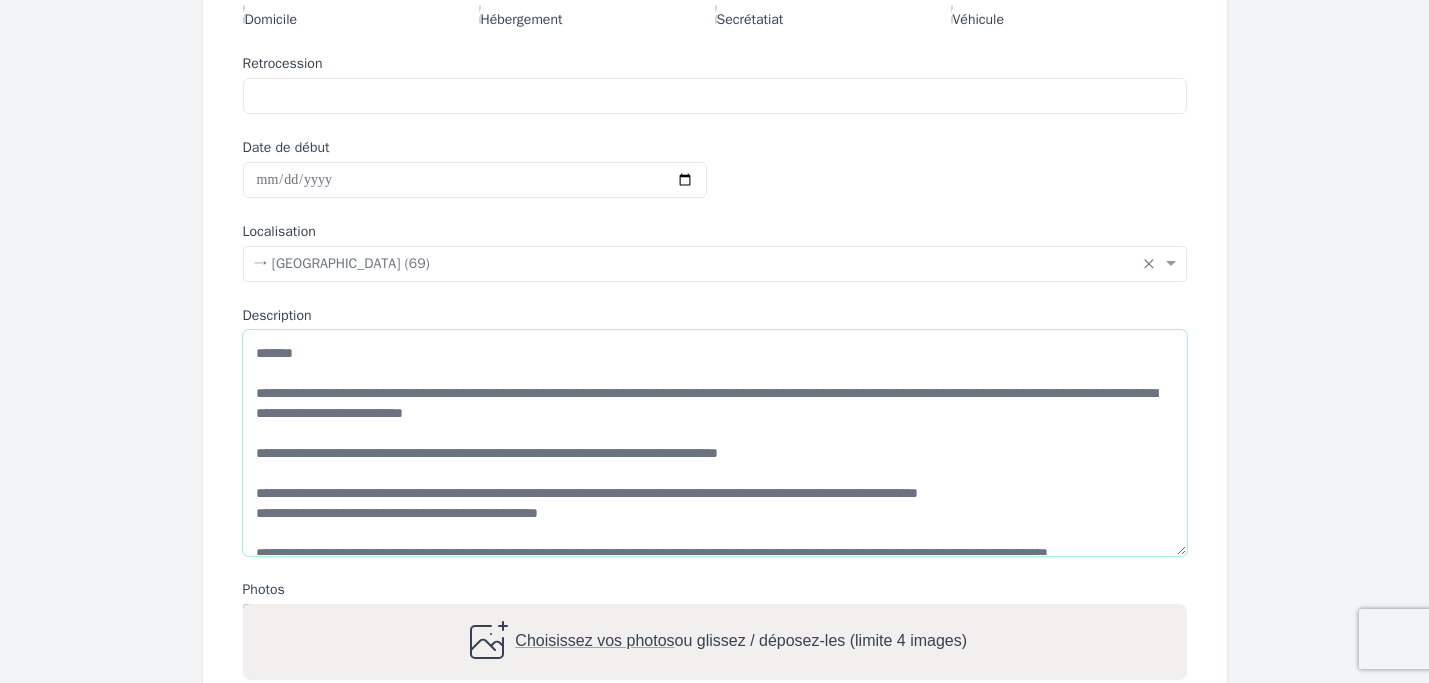 click on "**********" at bounding box center (715, 443) 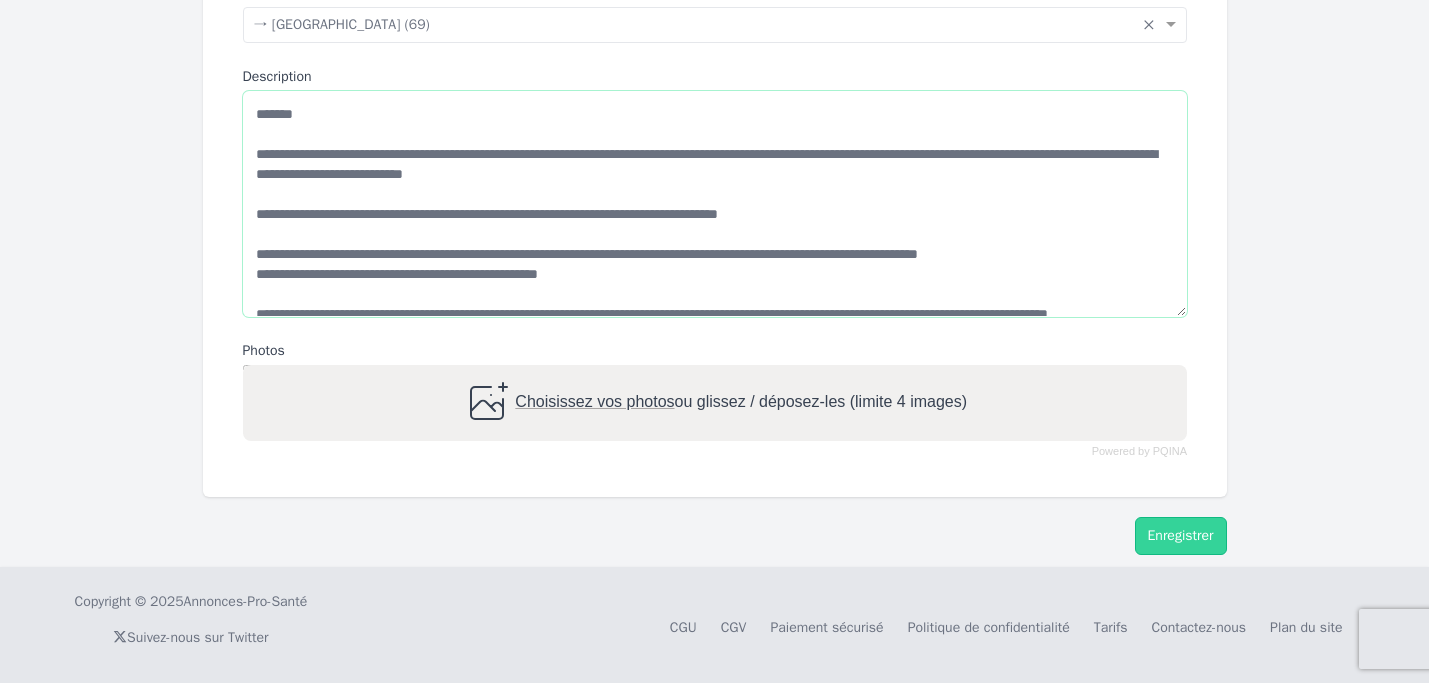 scroll, scrollTop: 0, scrollLeft: 0, axis: both 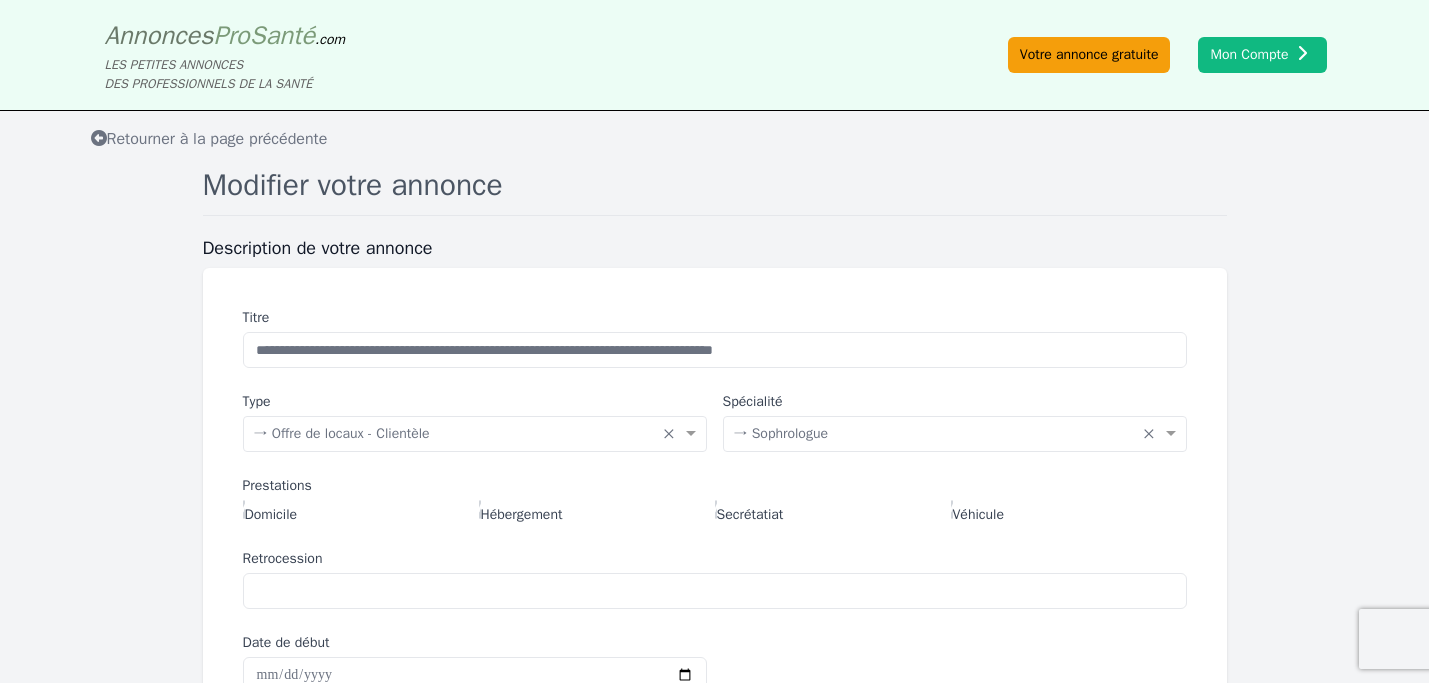 click on "Votre annonce gratuite" at bounding box center (1089, 55) 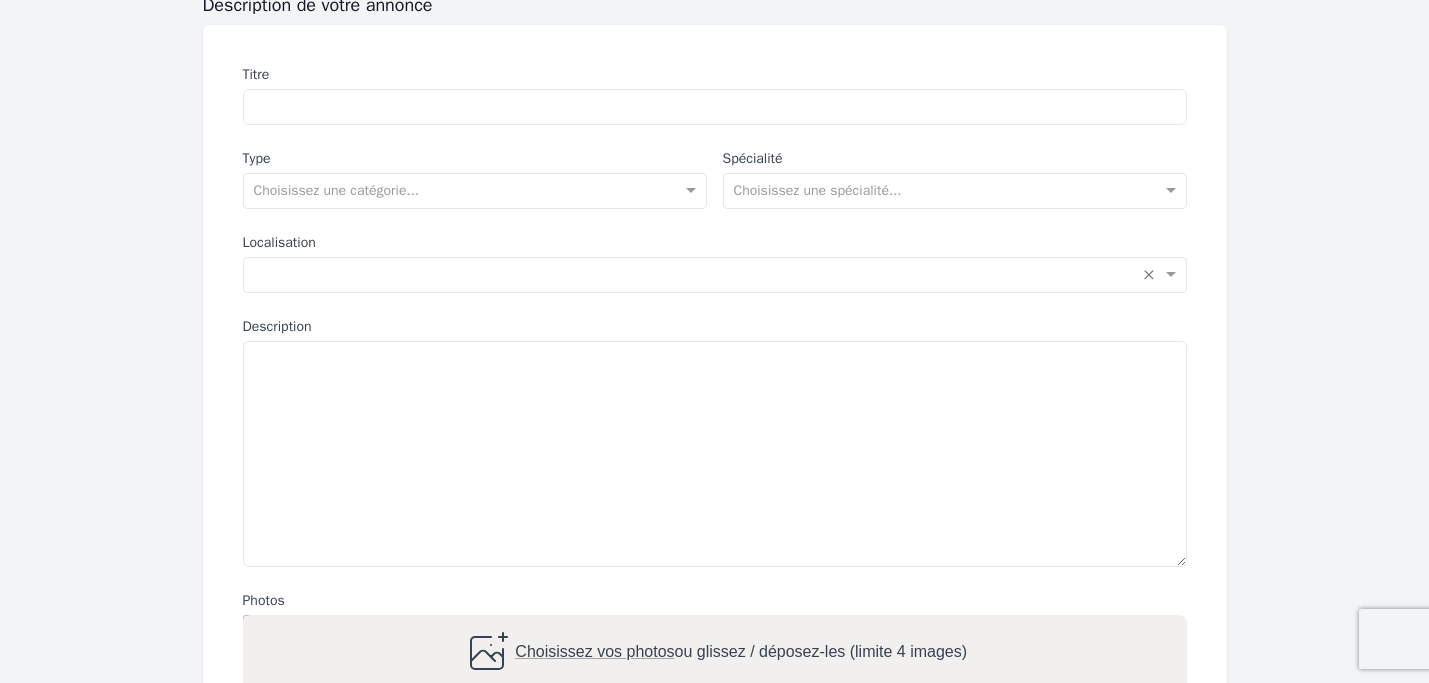 scroll, scrollTop: 241, scrollLeft: 0, axis: vertical 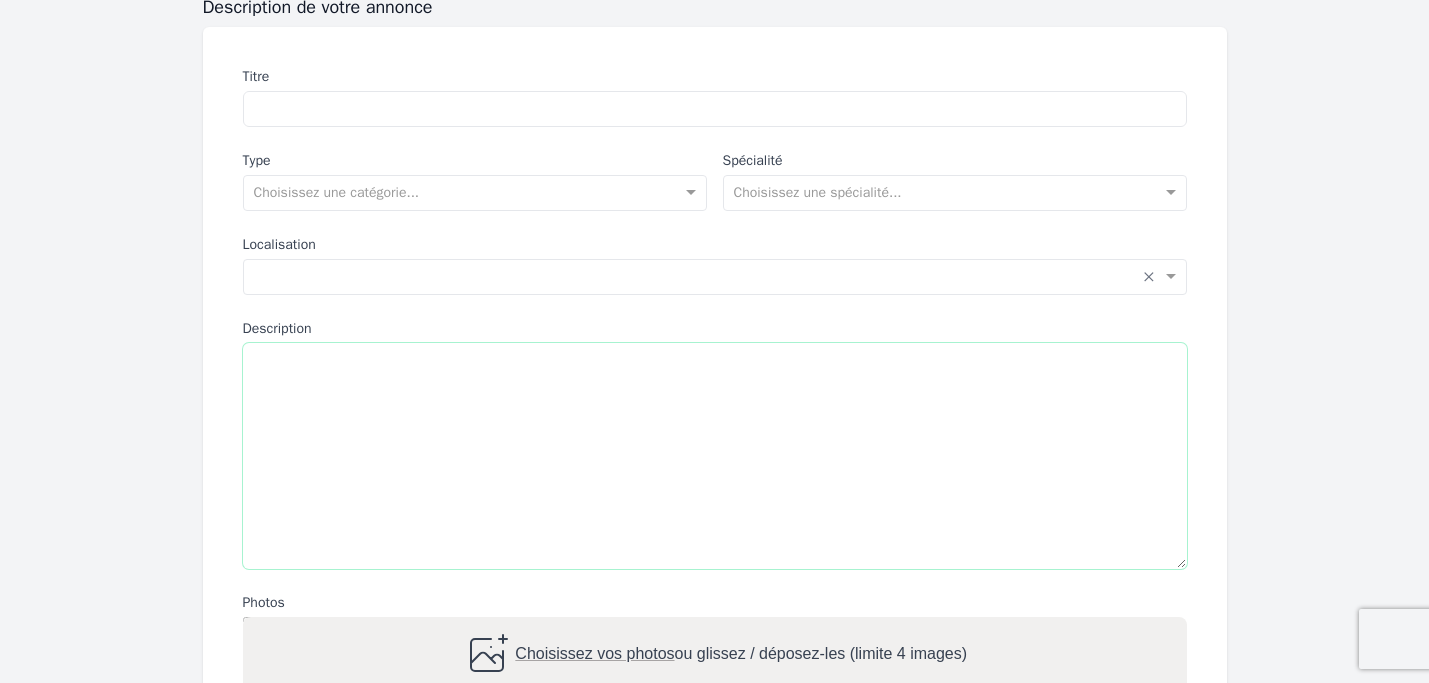 click on "Description" at bounding box center [715, 456] 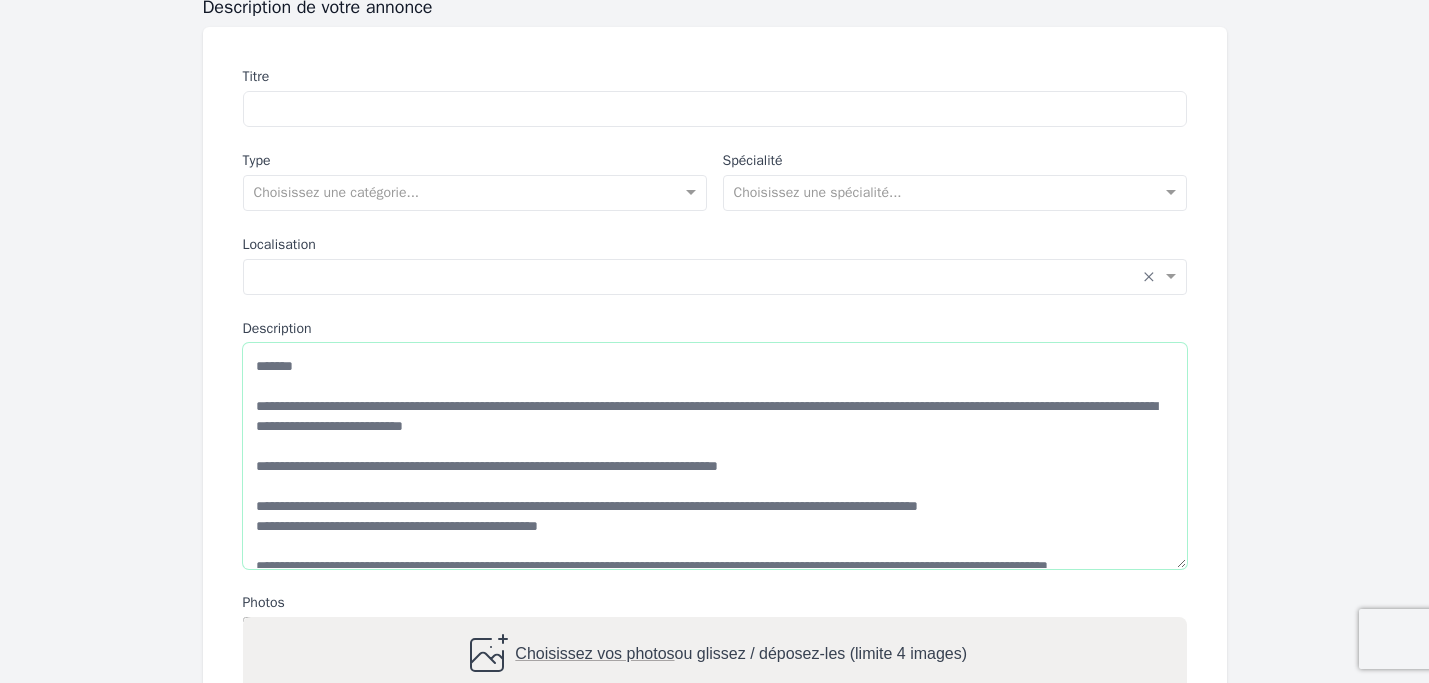 scroll, scrollTop: 147, scrollLeft: 0, axis: vertical 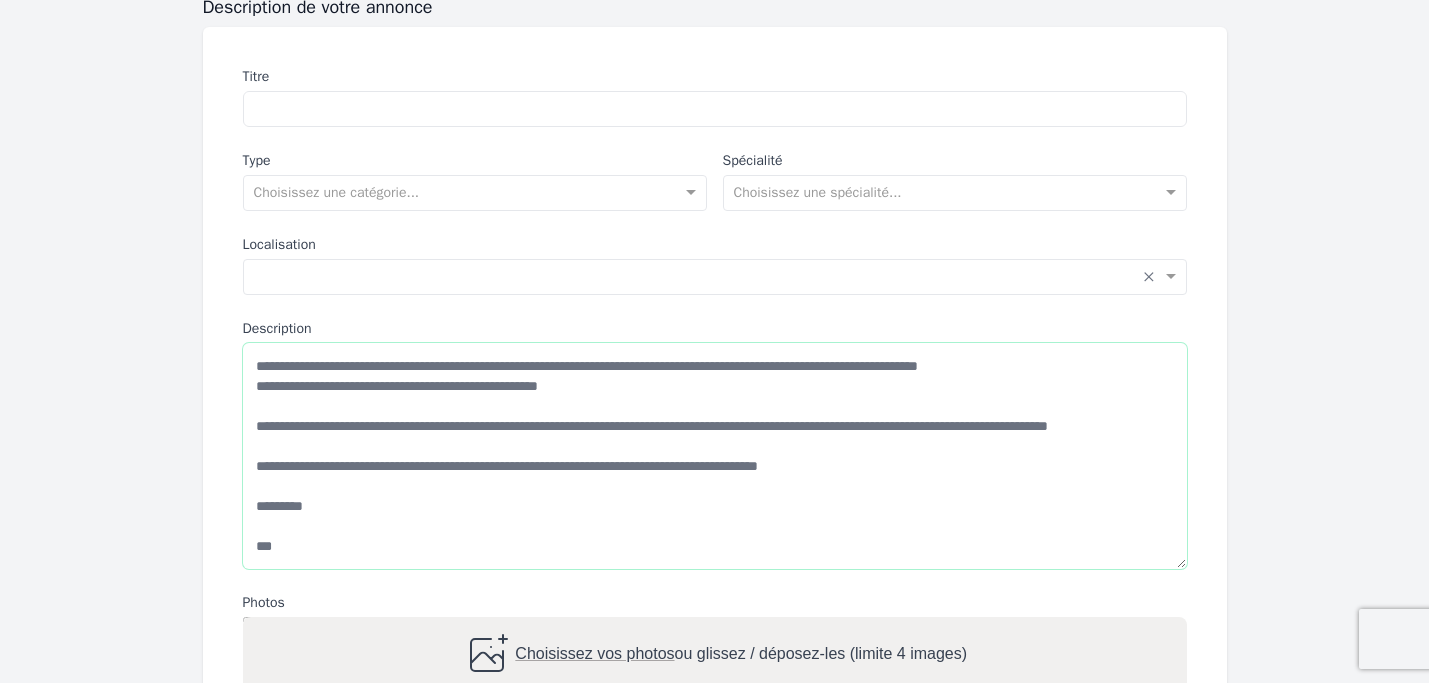 type on "**********" 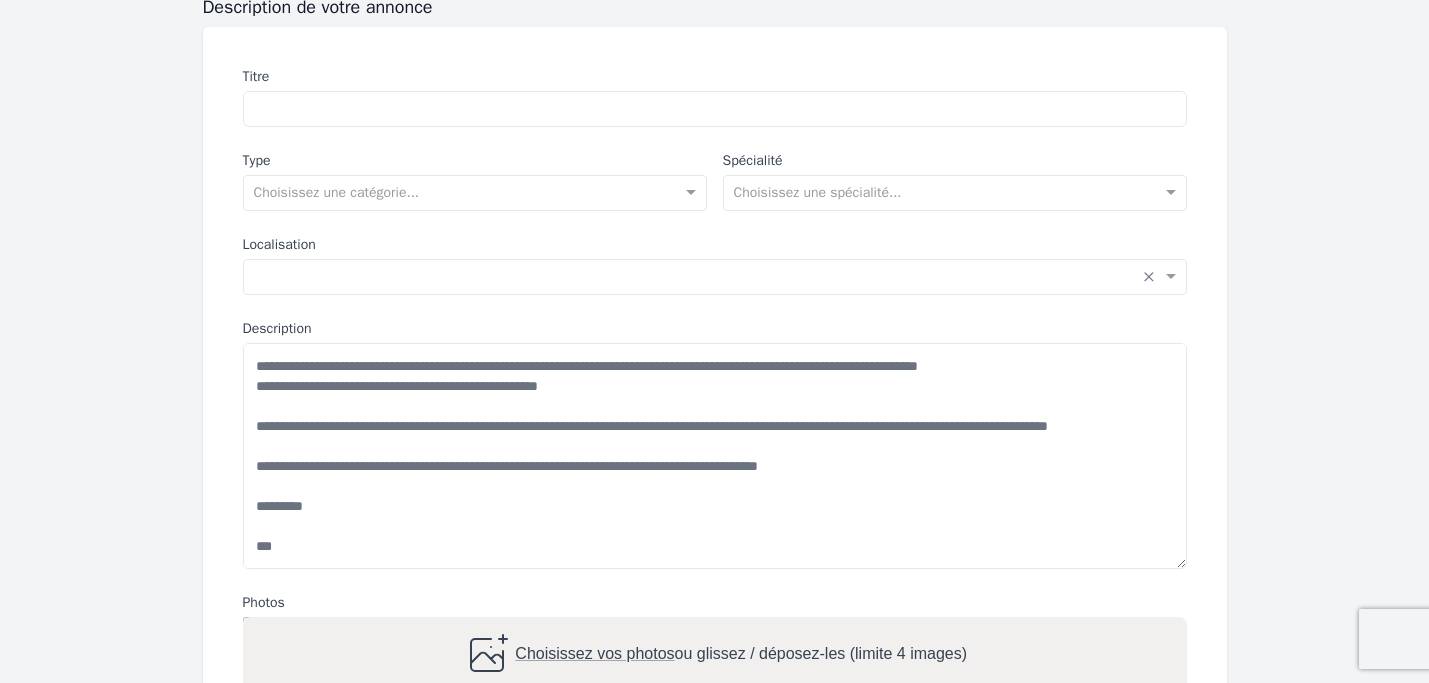 click on "Choisissez vos photos  ou glissez / déposez-les (limite 4 images)" at bounding box center (714, 655) 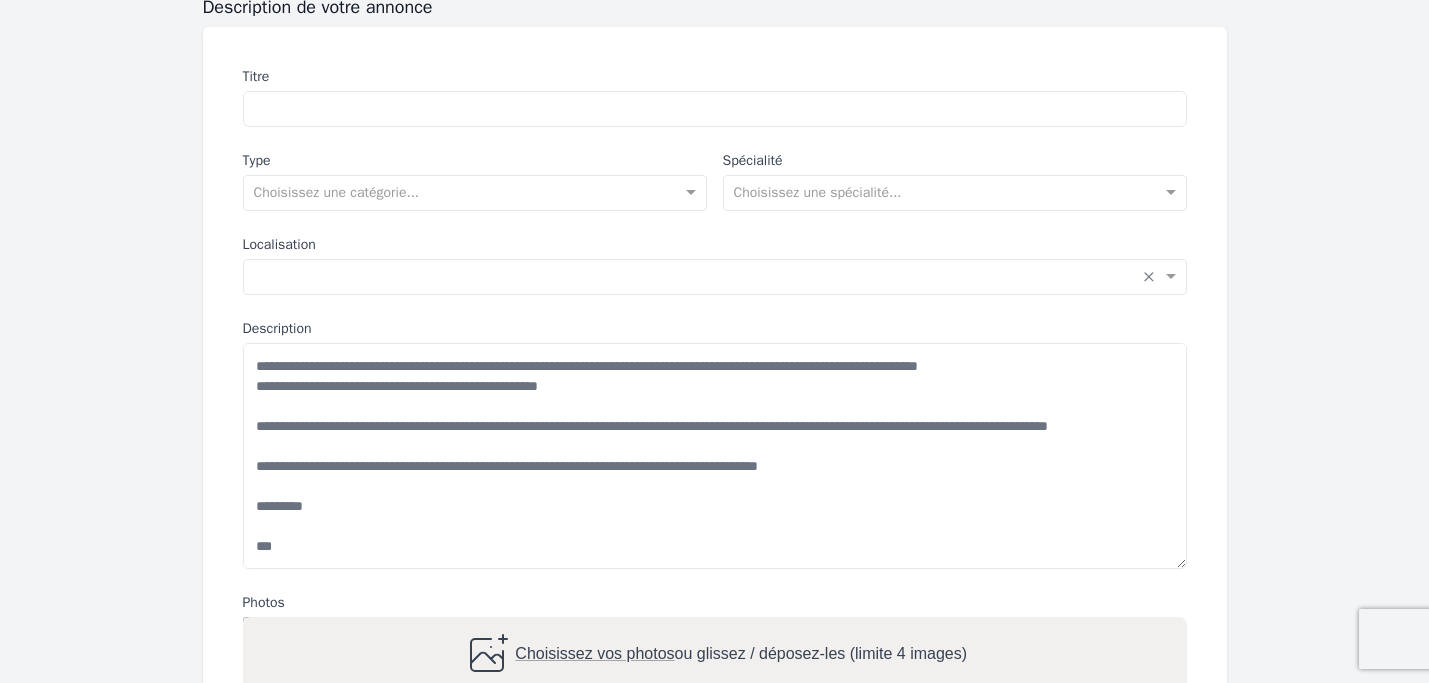 type on "**********" 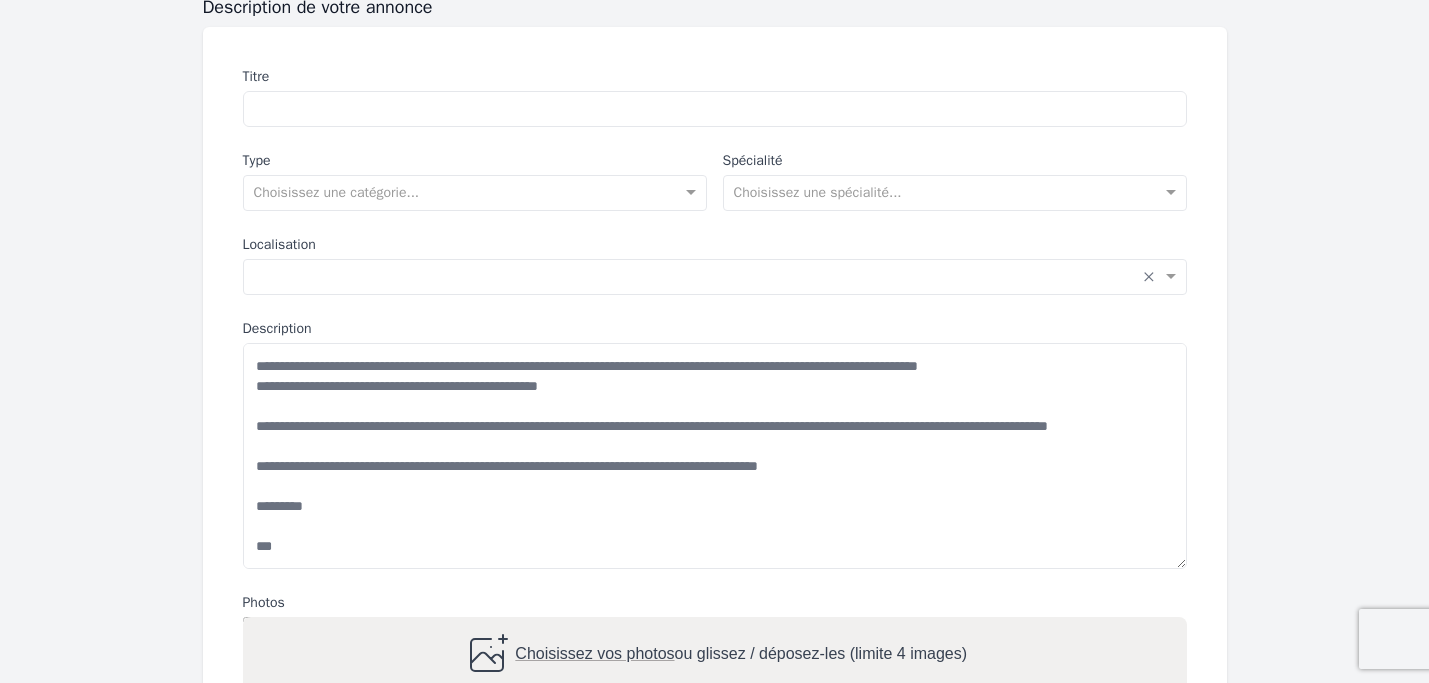 scroll, scrollTop: 203, scrollLeft: 0, axis: vertical 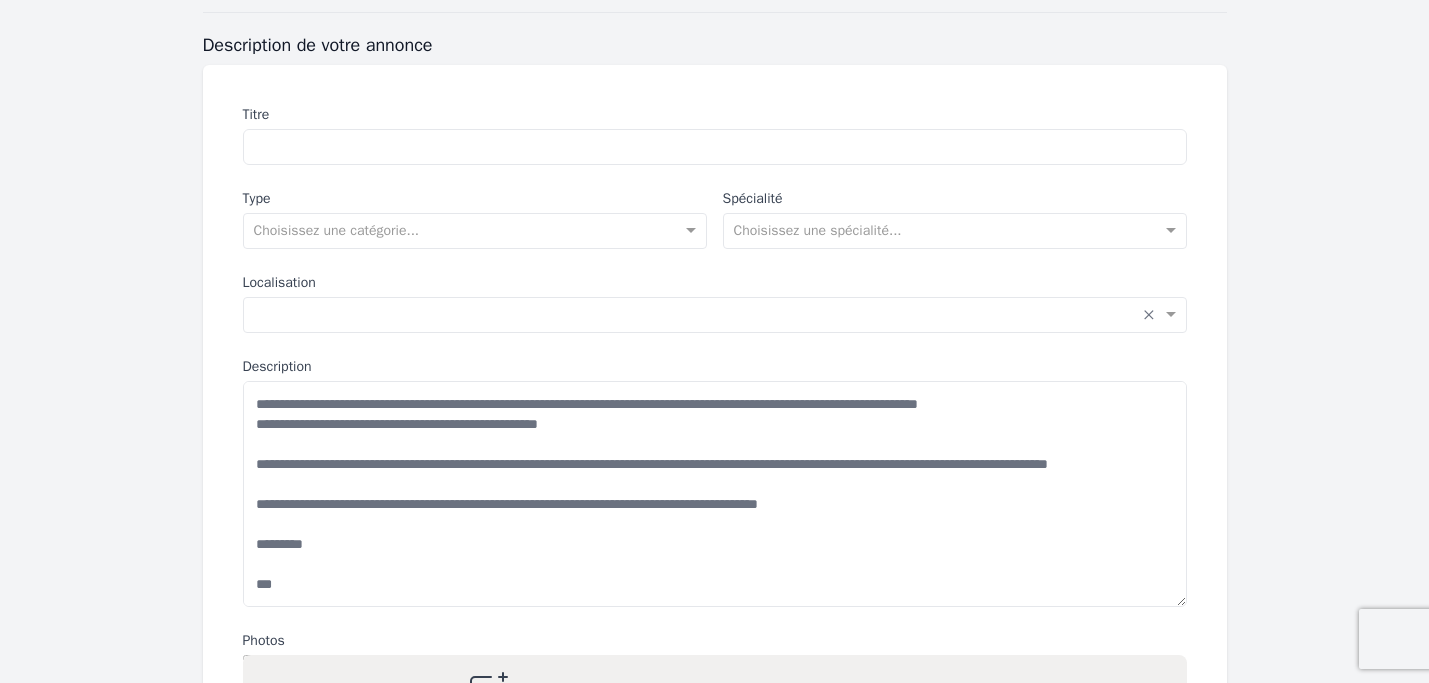 click on "**********" at bounding box center [715, 494] 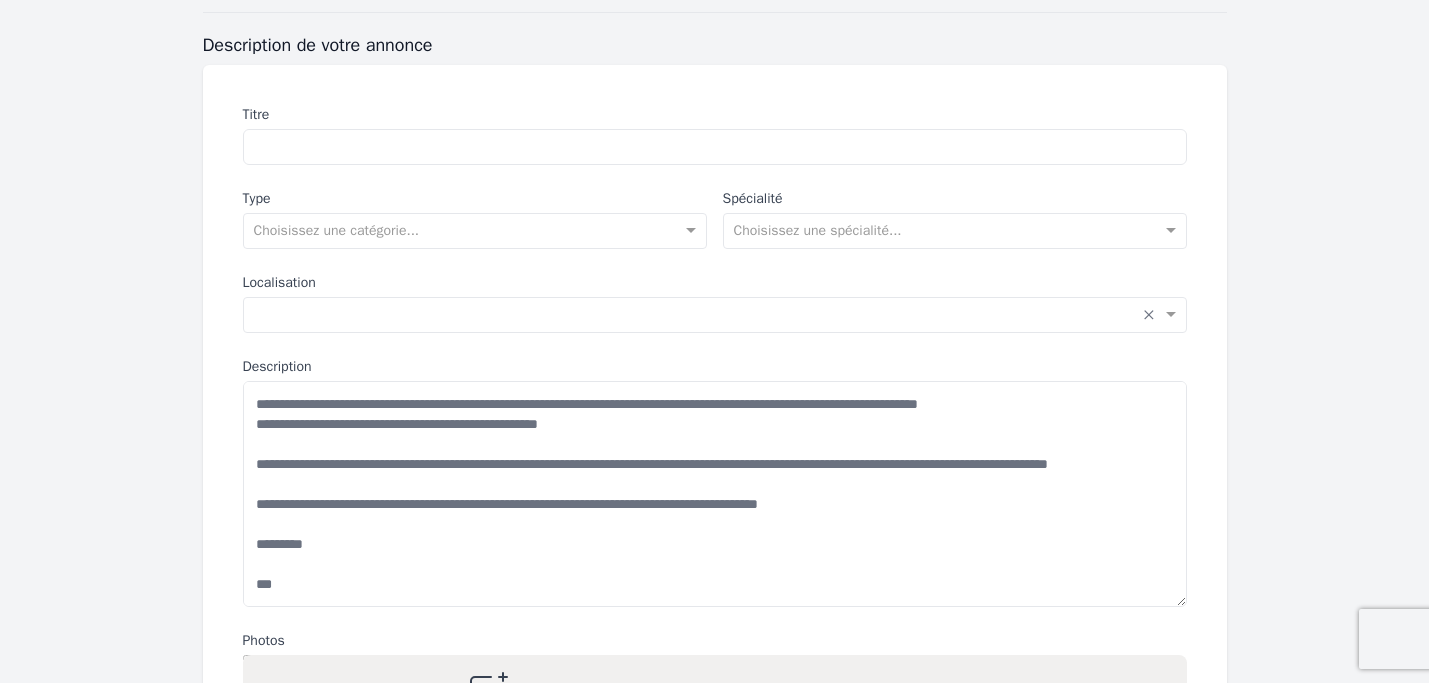 click on "Titre" at bounding box center (715, 147) 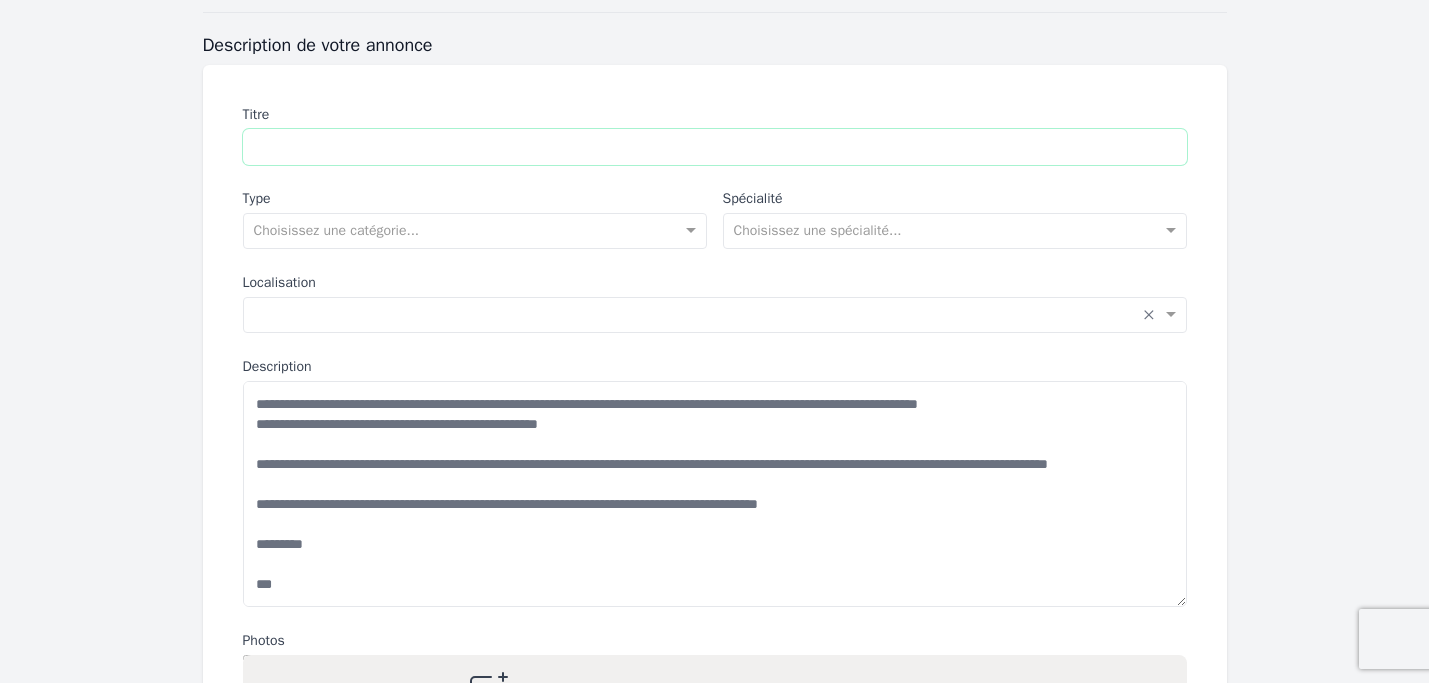 paste on "**********" 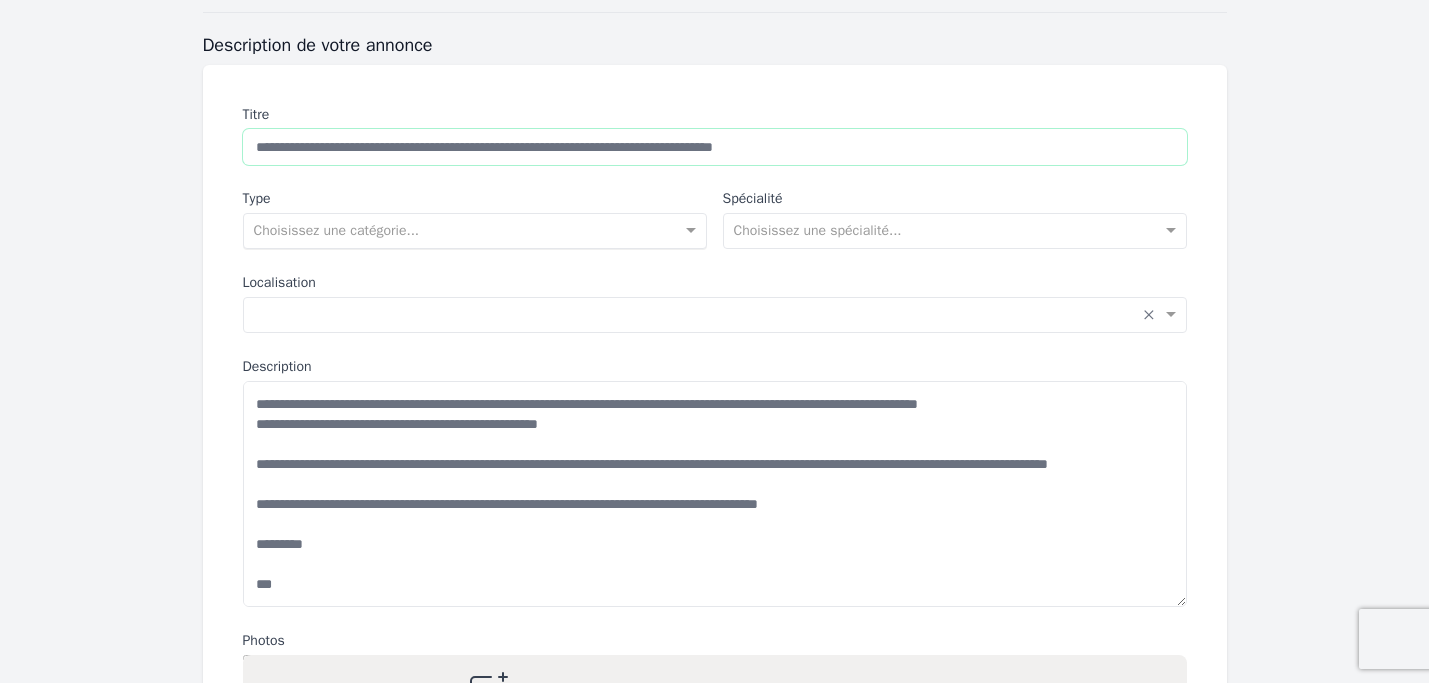 type on "**********" 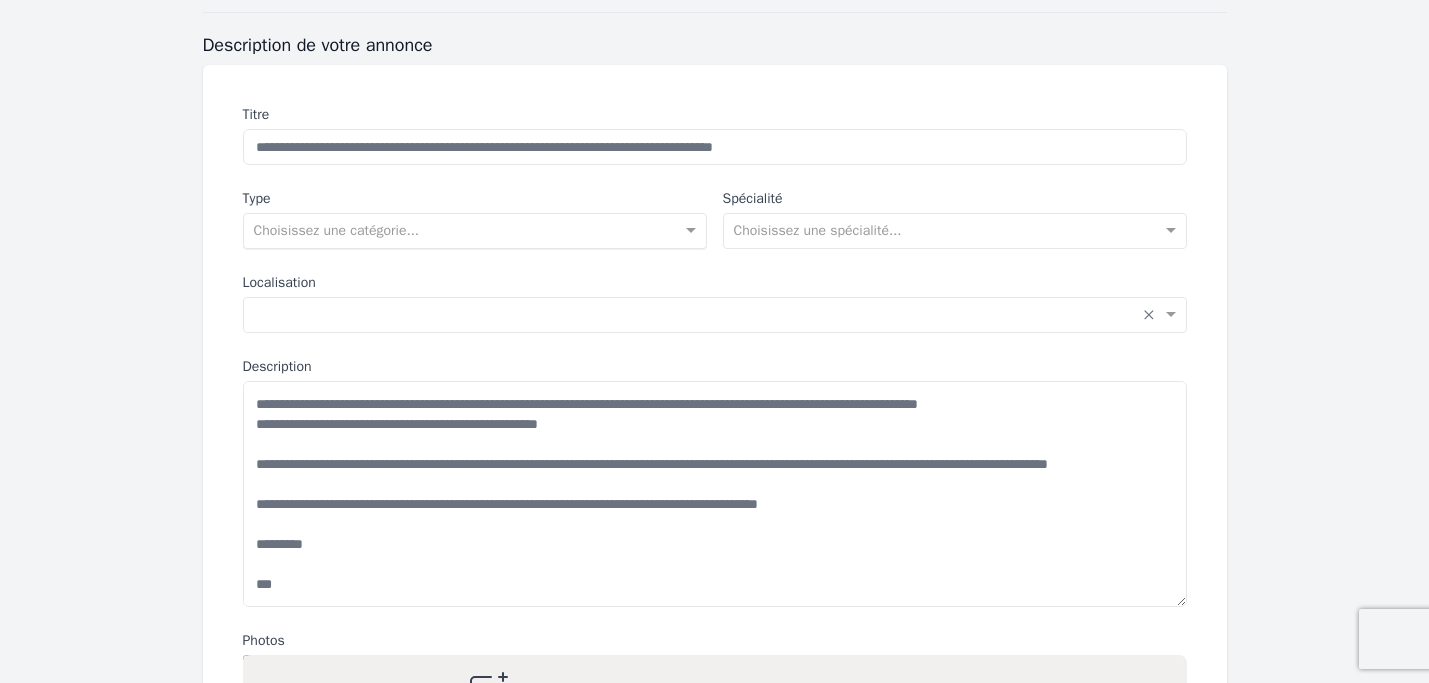 click on "Choisissez une catégorie..." at bounding box center (475, 231) 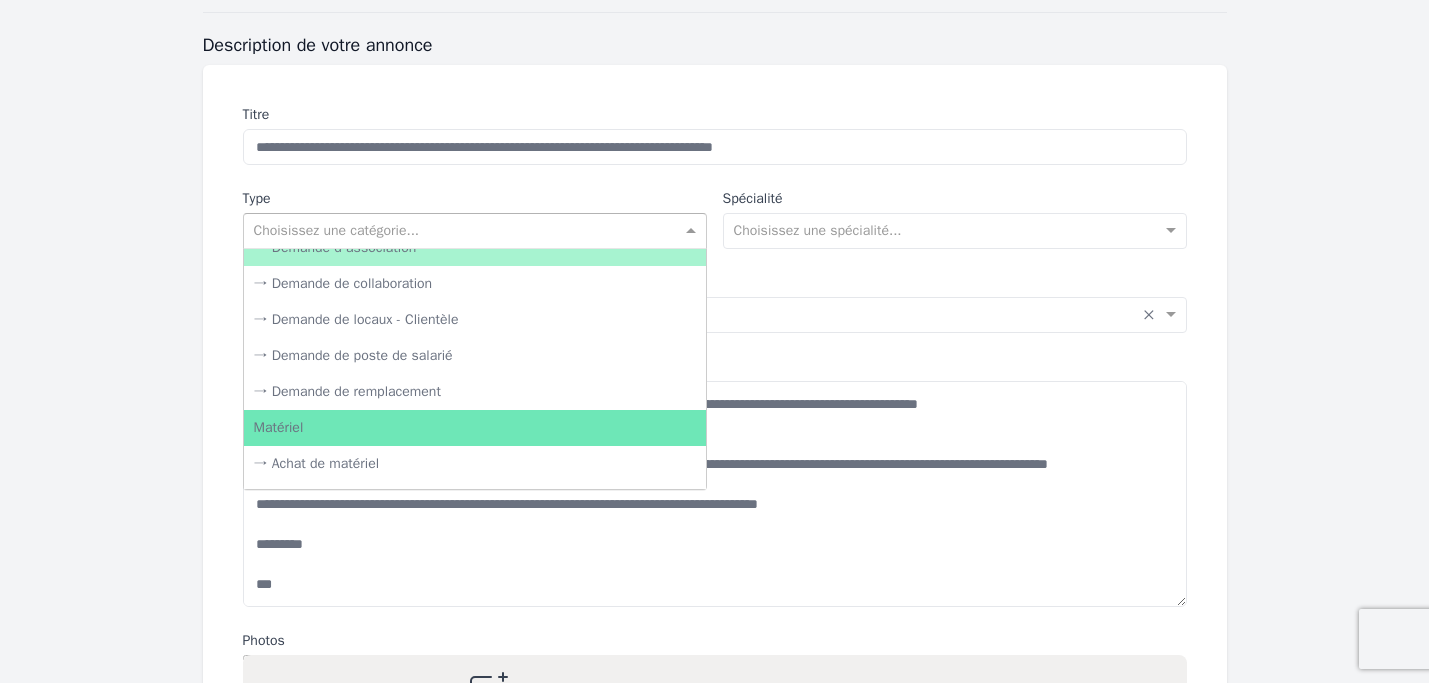 scroll, scrollTop: 372, scrollLeft: 0, axis: vertical 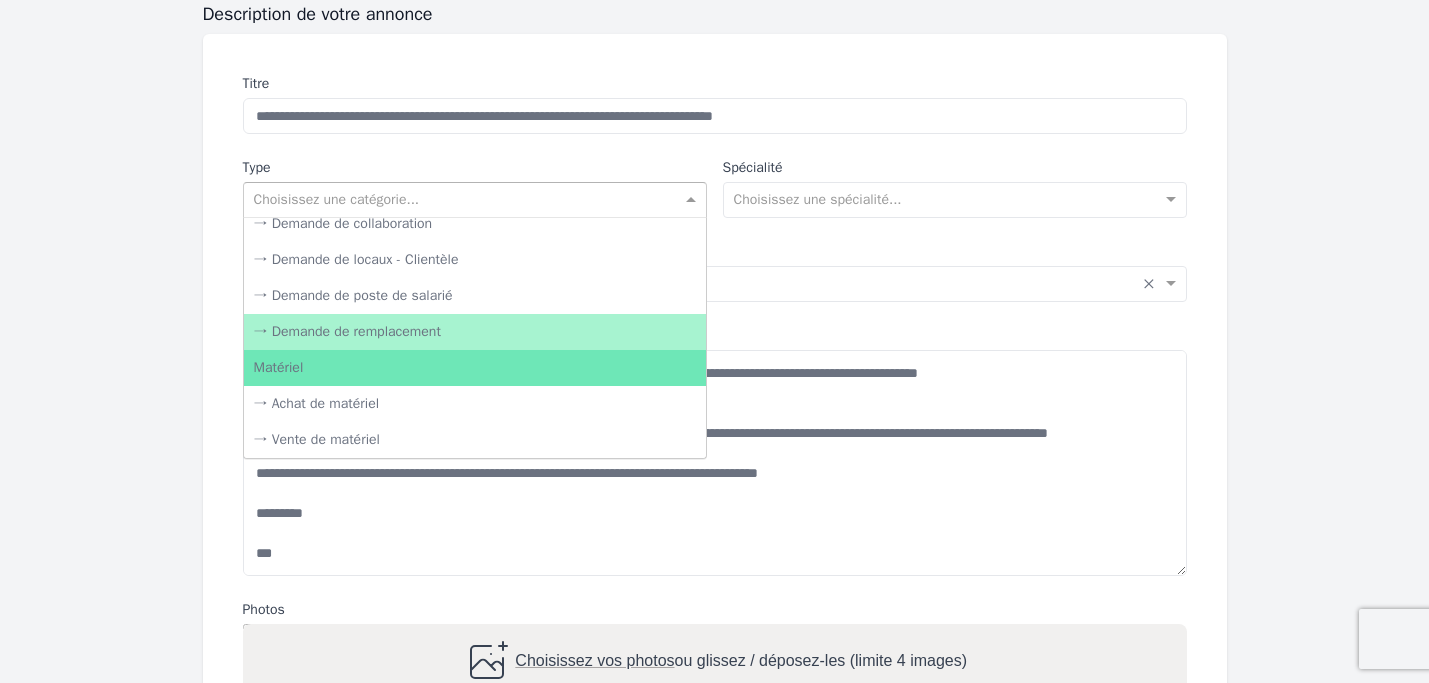 click on "→ Demande de remplacement" at bounding box center (475, 332) 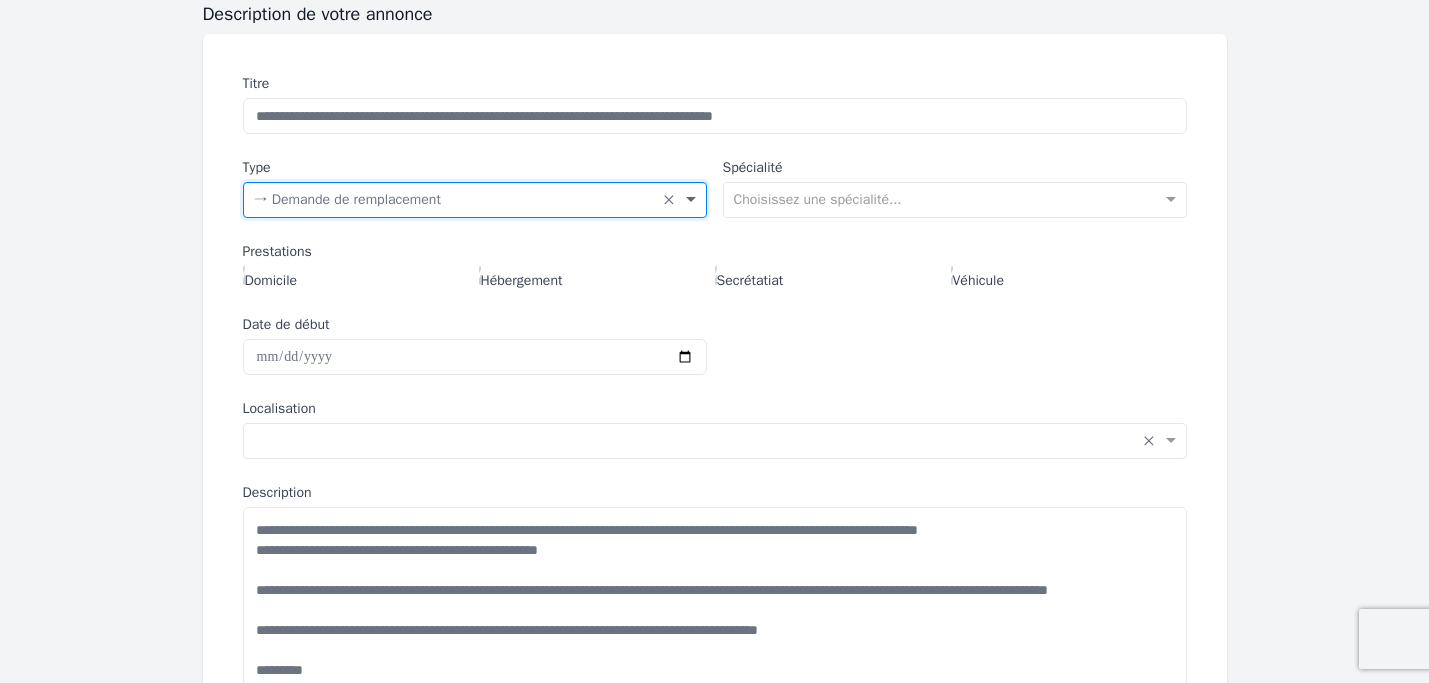 click at bounding box center [693, 200] 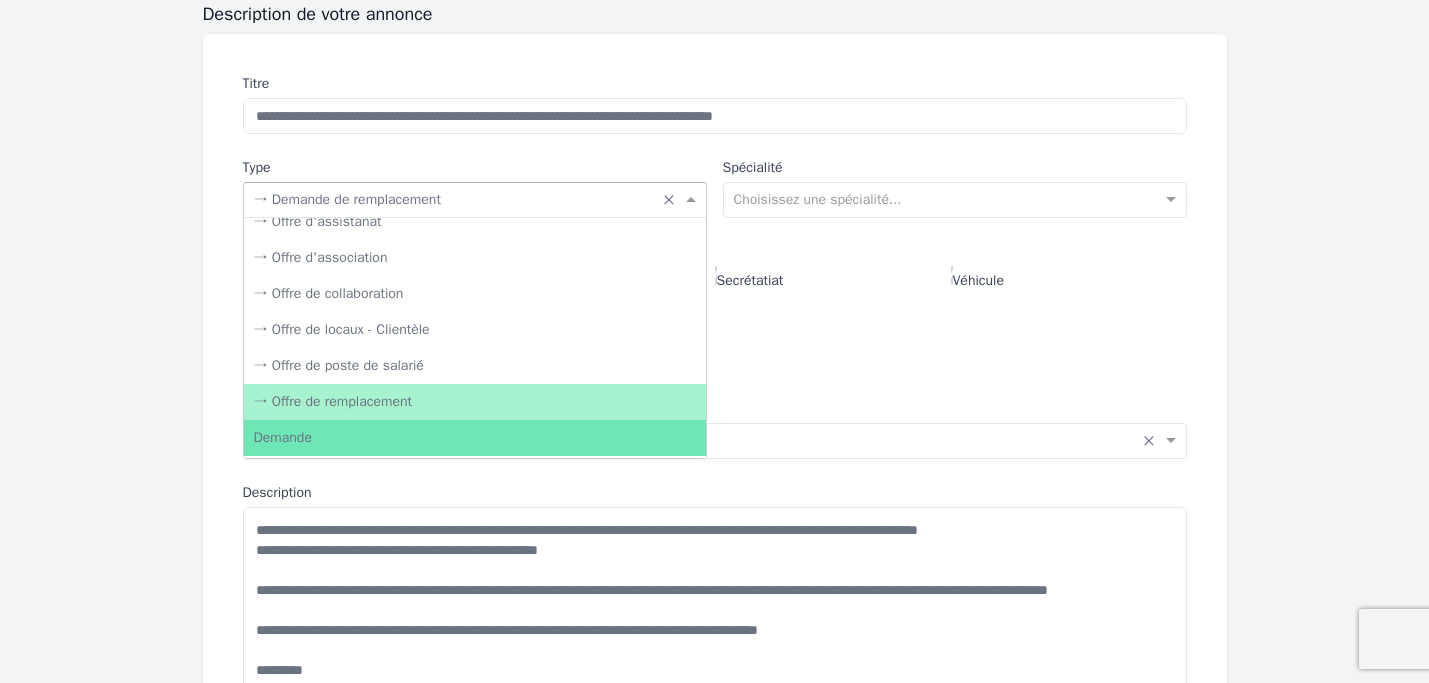 scroll, scrollTop: 54, scrollLeft: 0, axis: vertical 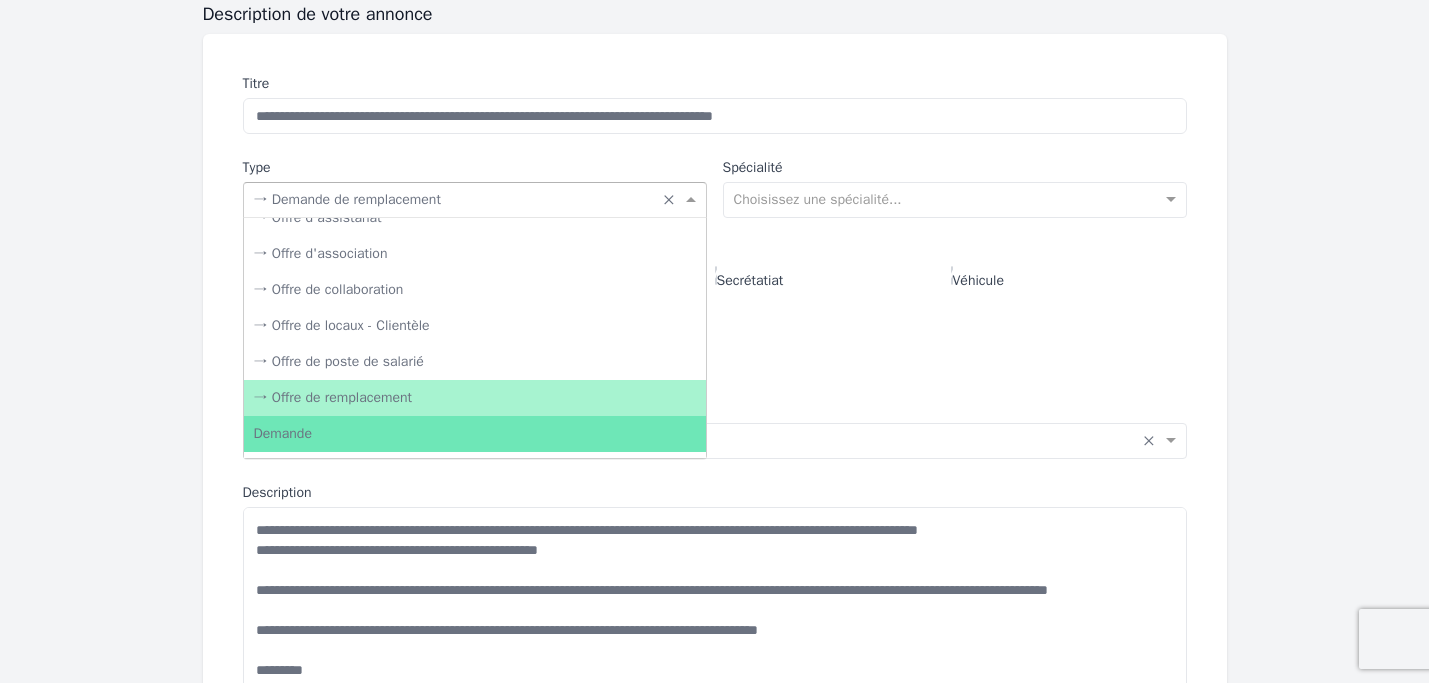 click on "→ Offre de remplacement" at bounding box center [475, 398] 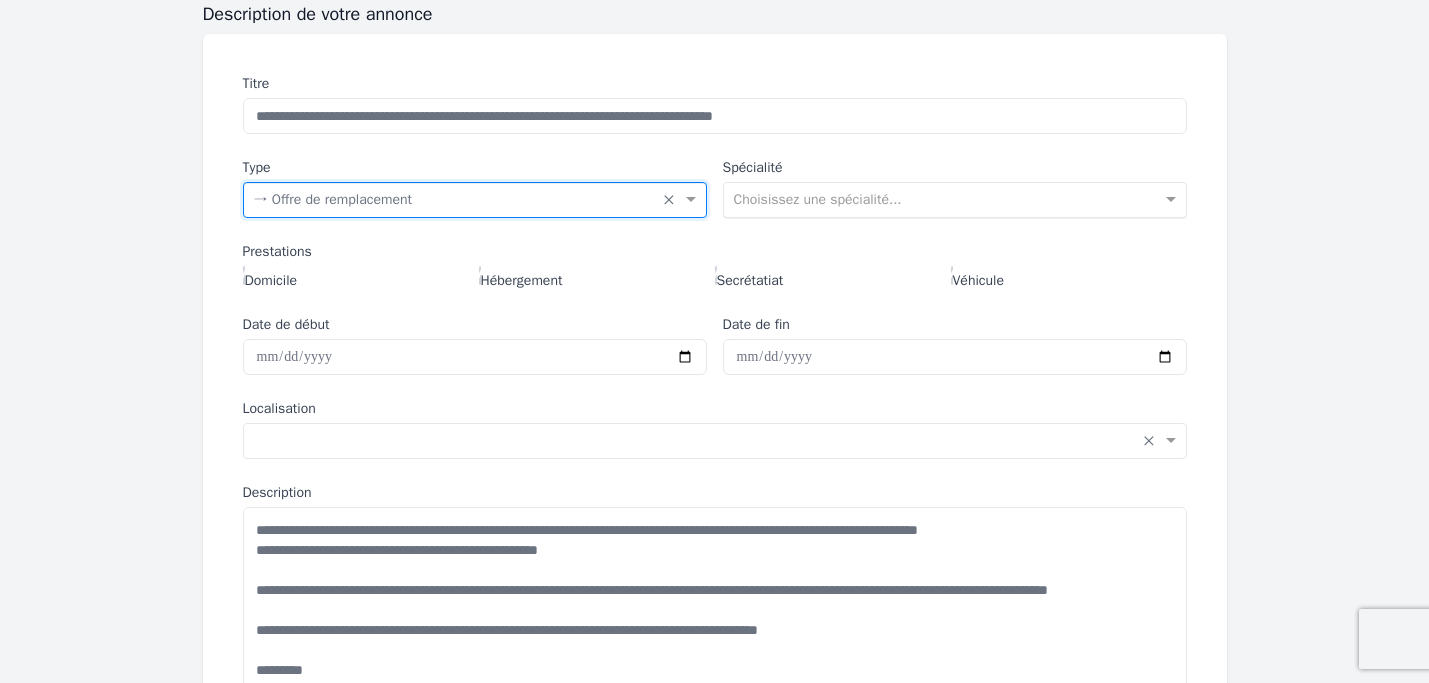 click at bounding box center (935, 198) 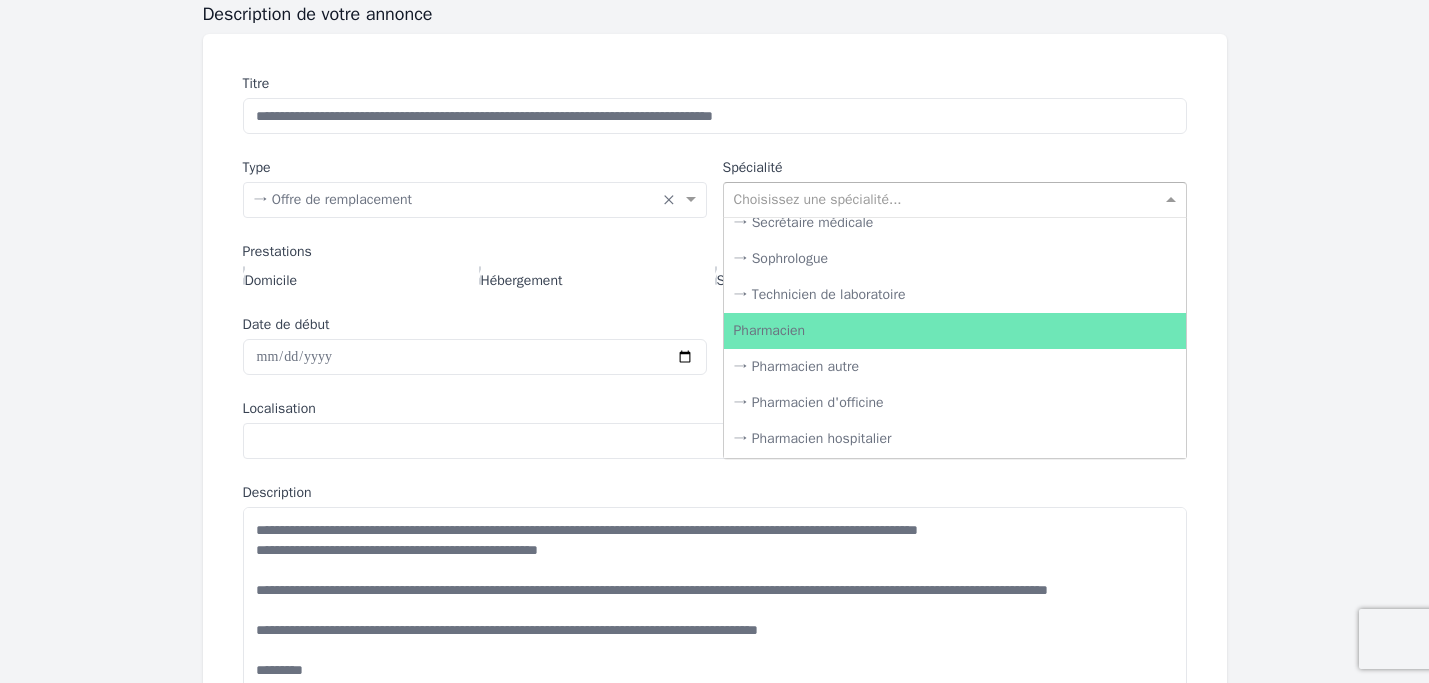scroll, scrollTop: 3545, scrollLeft: 0, axis: vertical 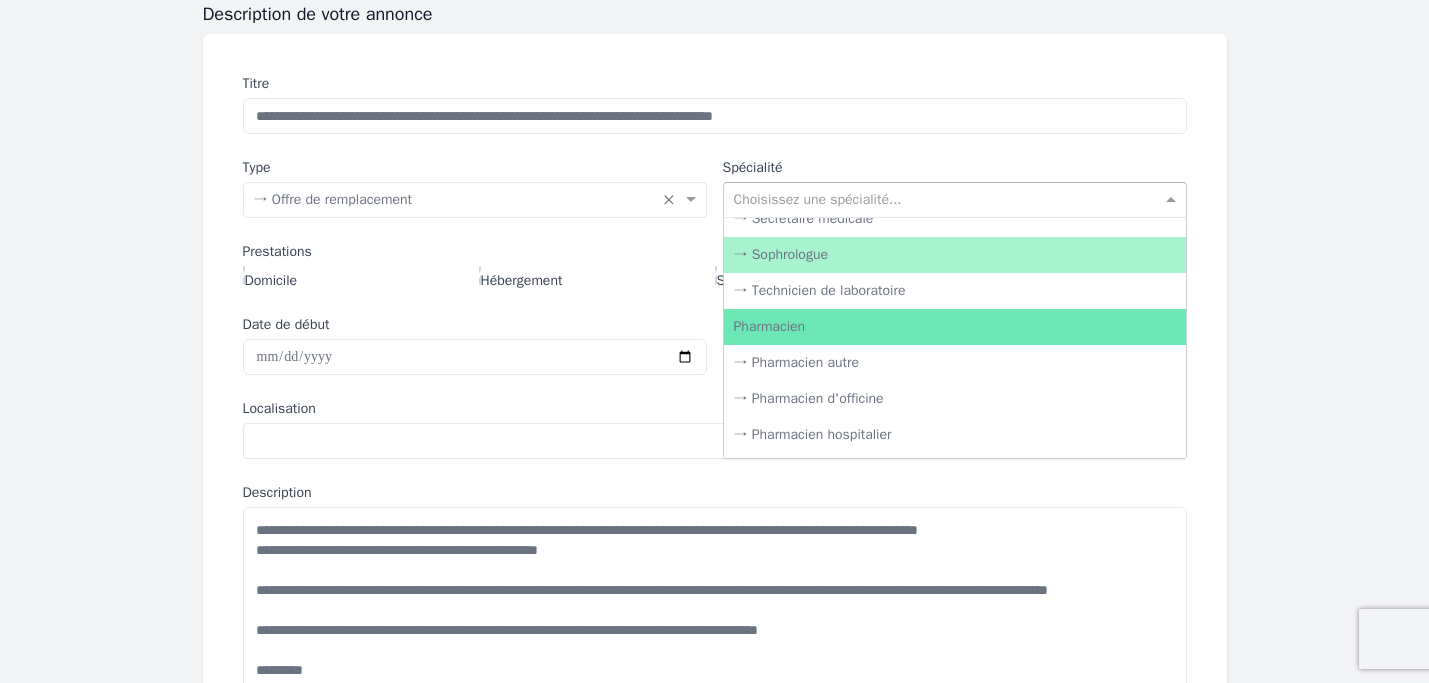 click on "→ Sophrologue" at bounding box center (955, 255) 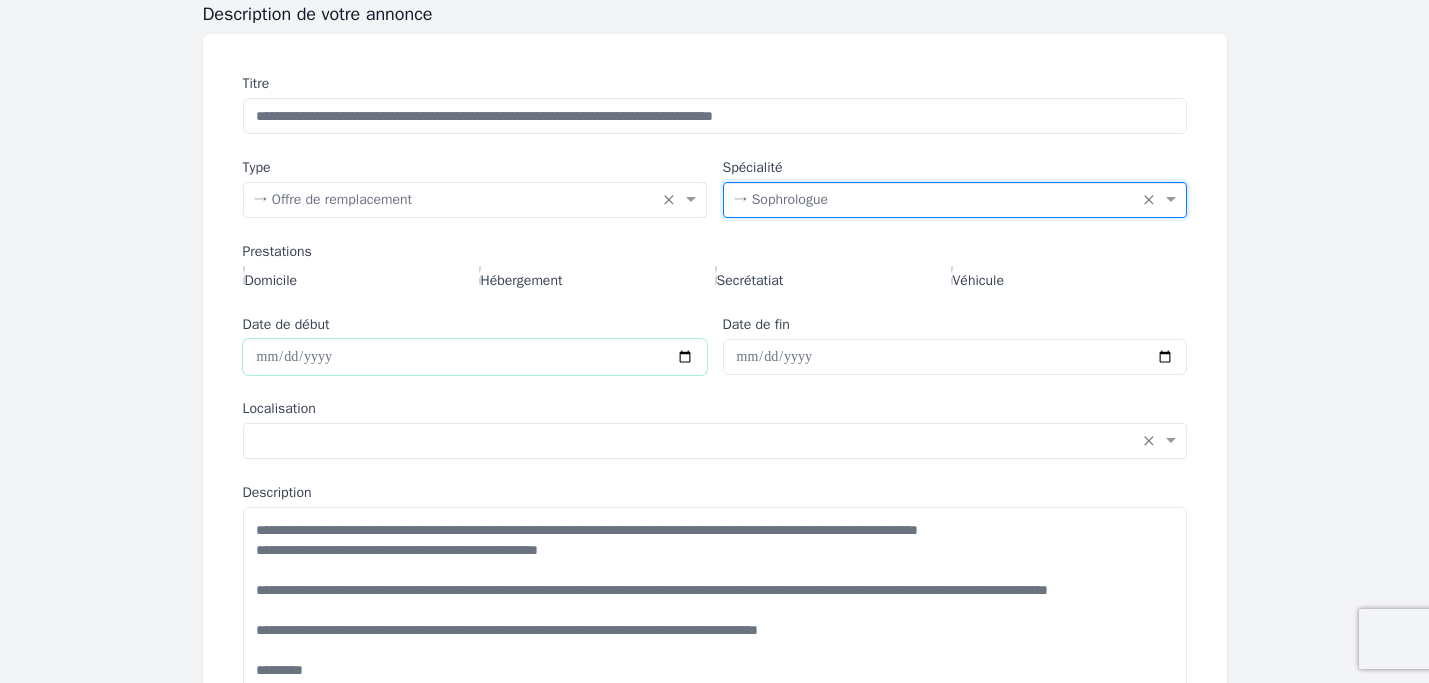 click on "Date de début" at bounding box center [475, 357] 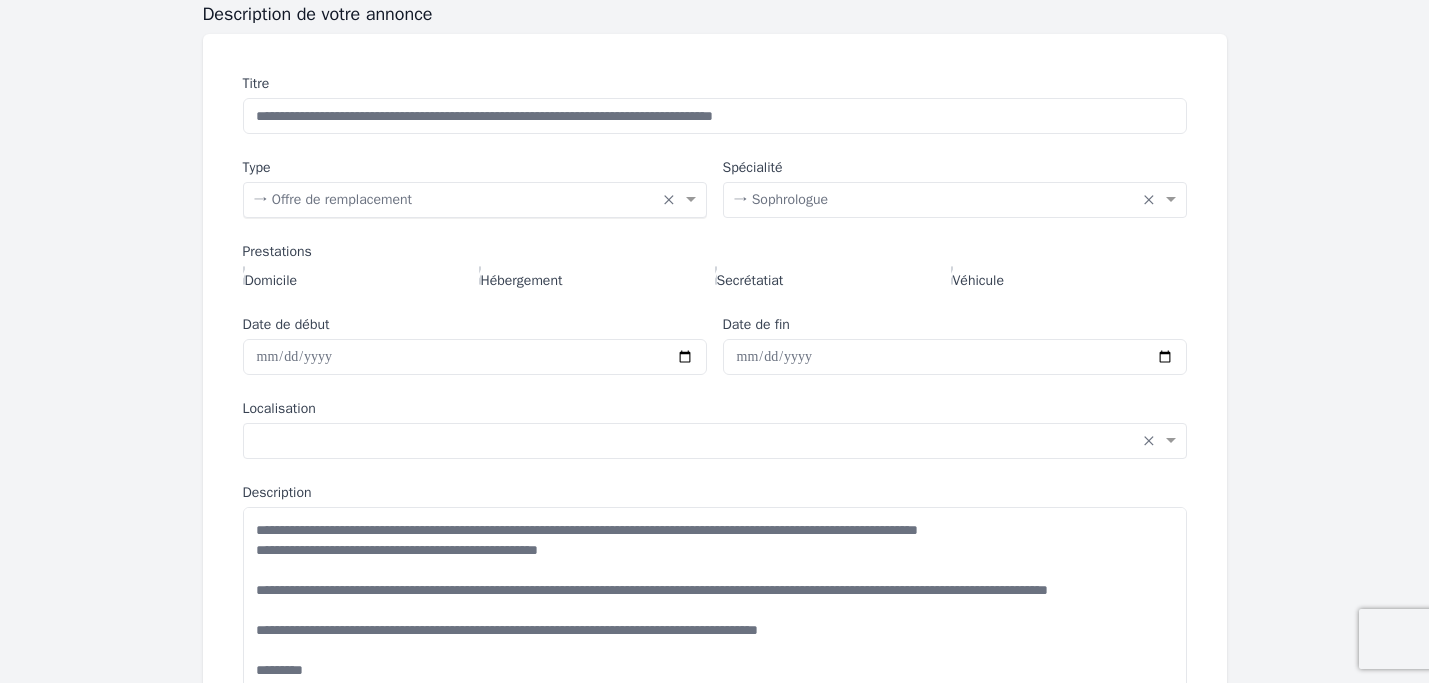 click at bounding box center (455, 198) 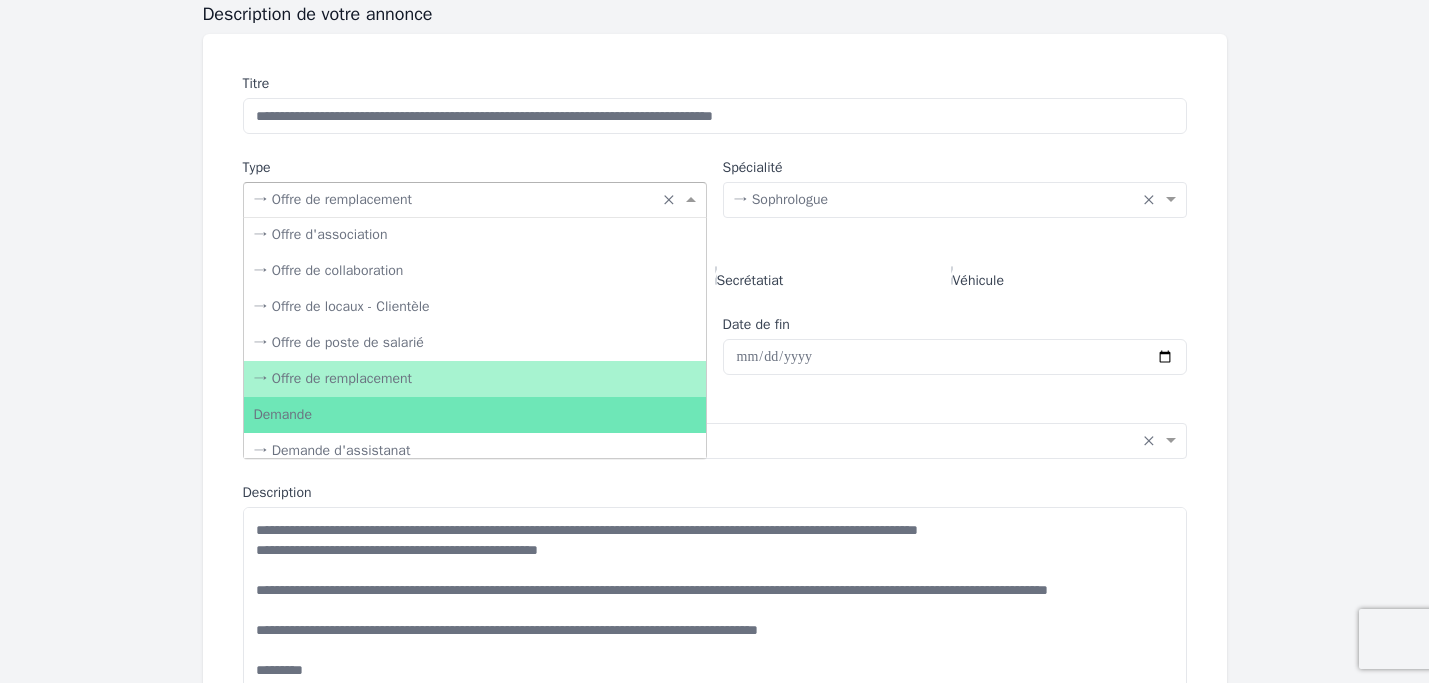 scroll, scrollTop: 87, scrollLeft: 0, axis: vertical 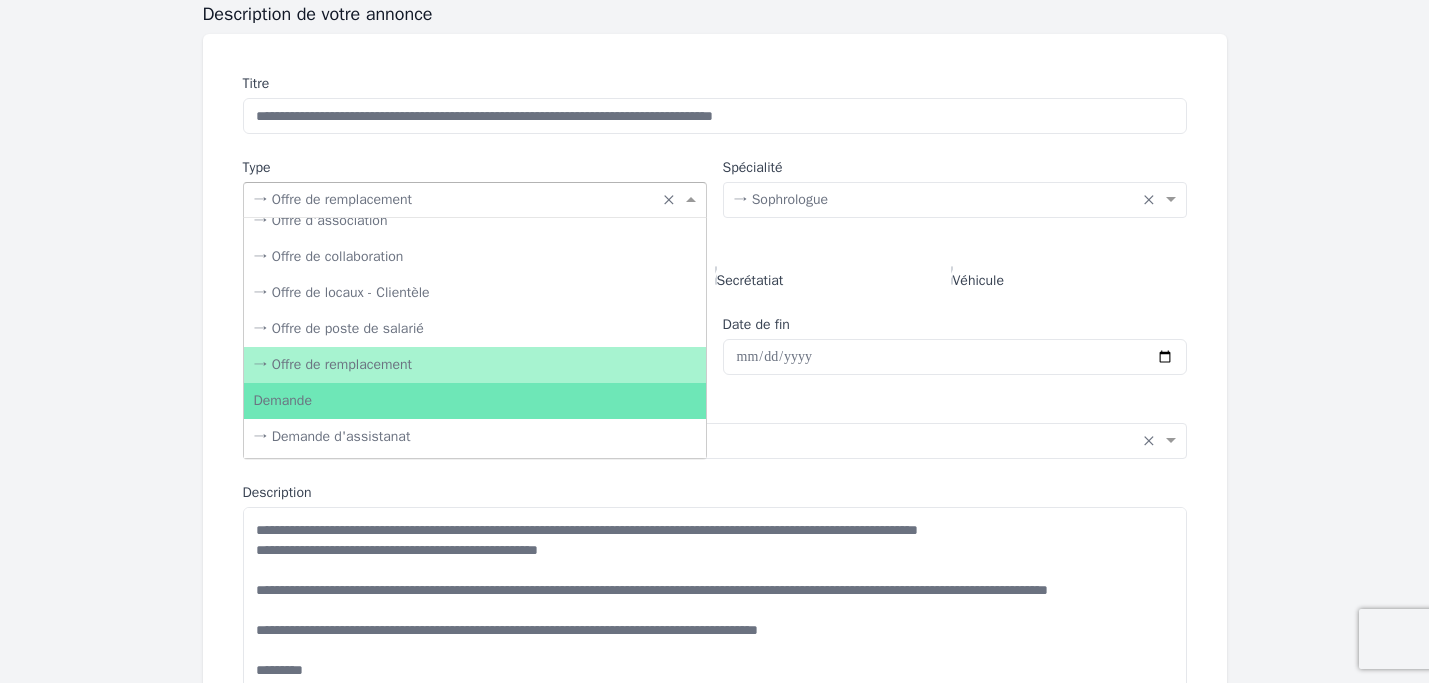 click on "→ Offre de remplacement" at bounding box center [475, 365] 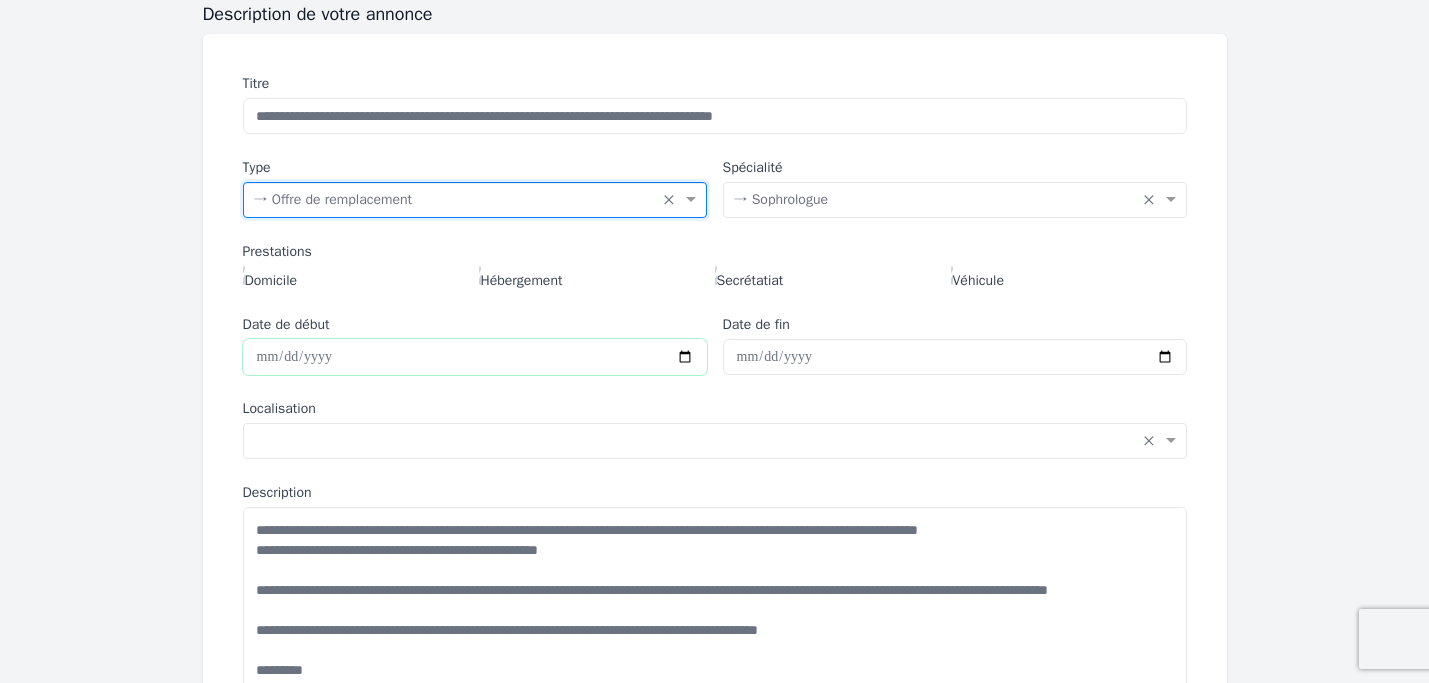 click on "Date de début" at bounding box center (475, 357) 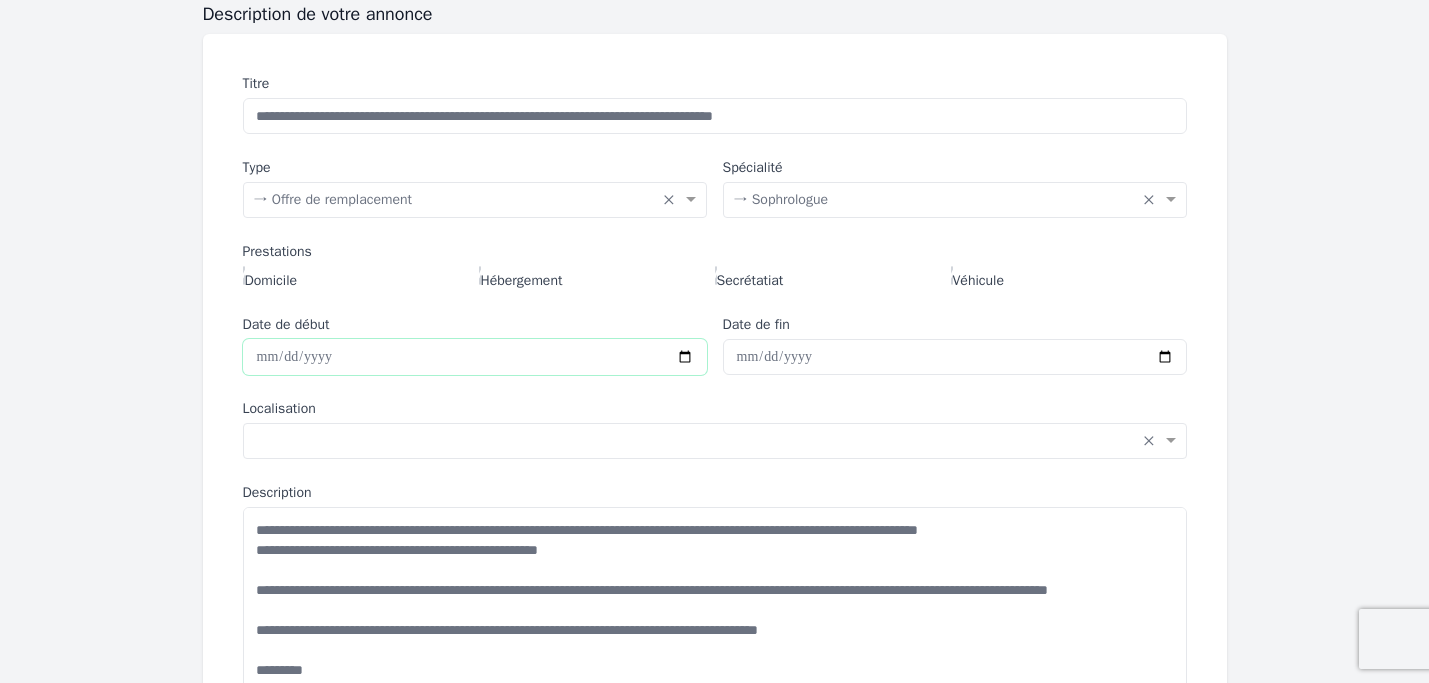 type on "**********" 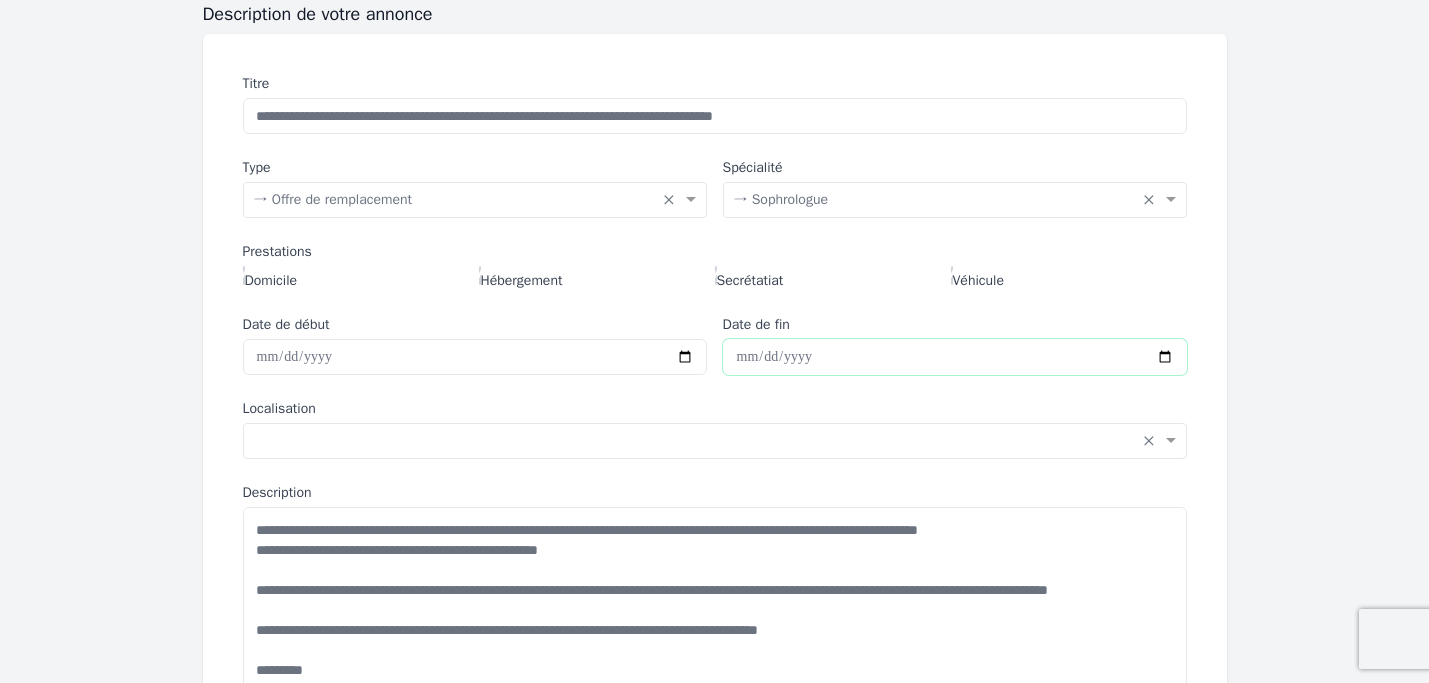 click on "Date de fin" at bounding box center (955, 357) 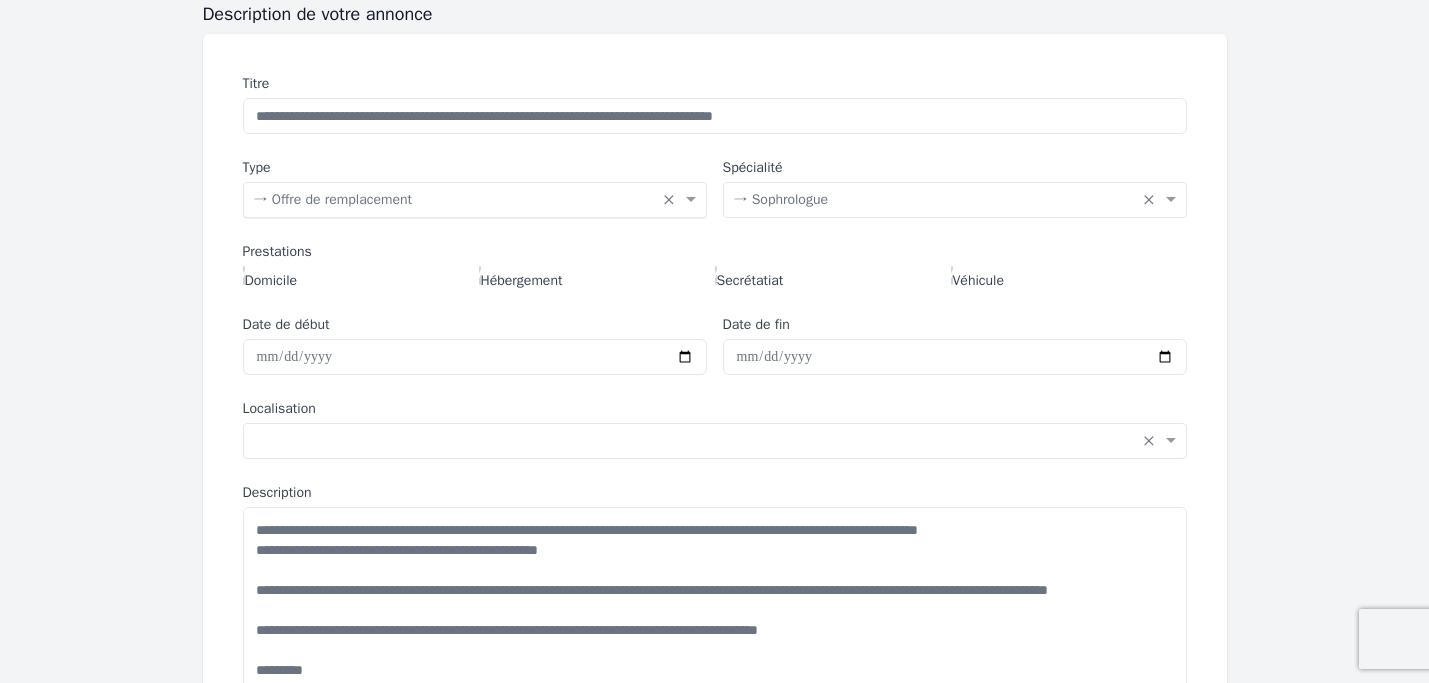 click at bounding box center [455, 198] 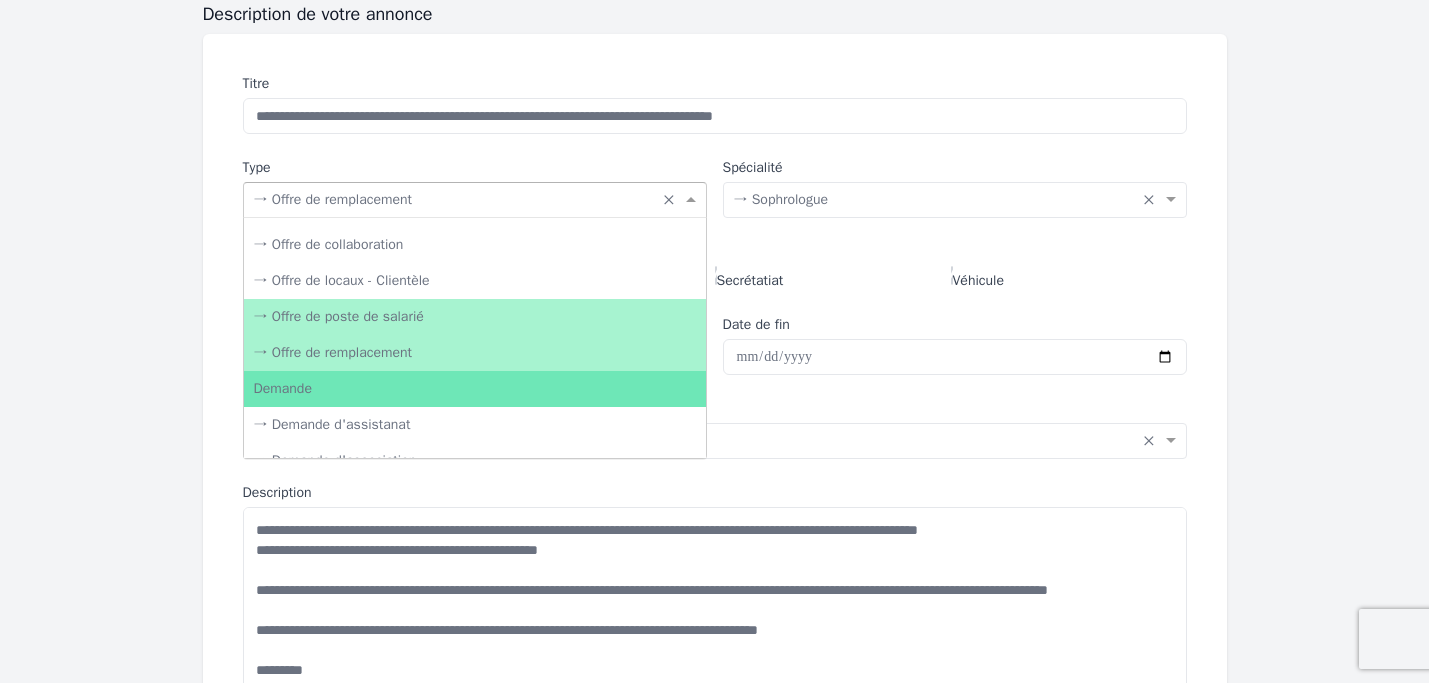 scroll, scrollTop: 62, scrollLeft: 0, axis: vertical 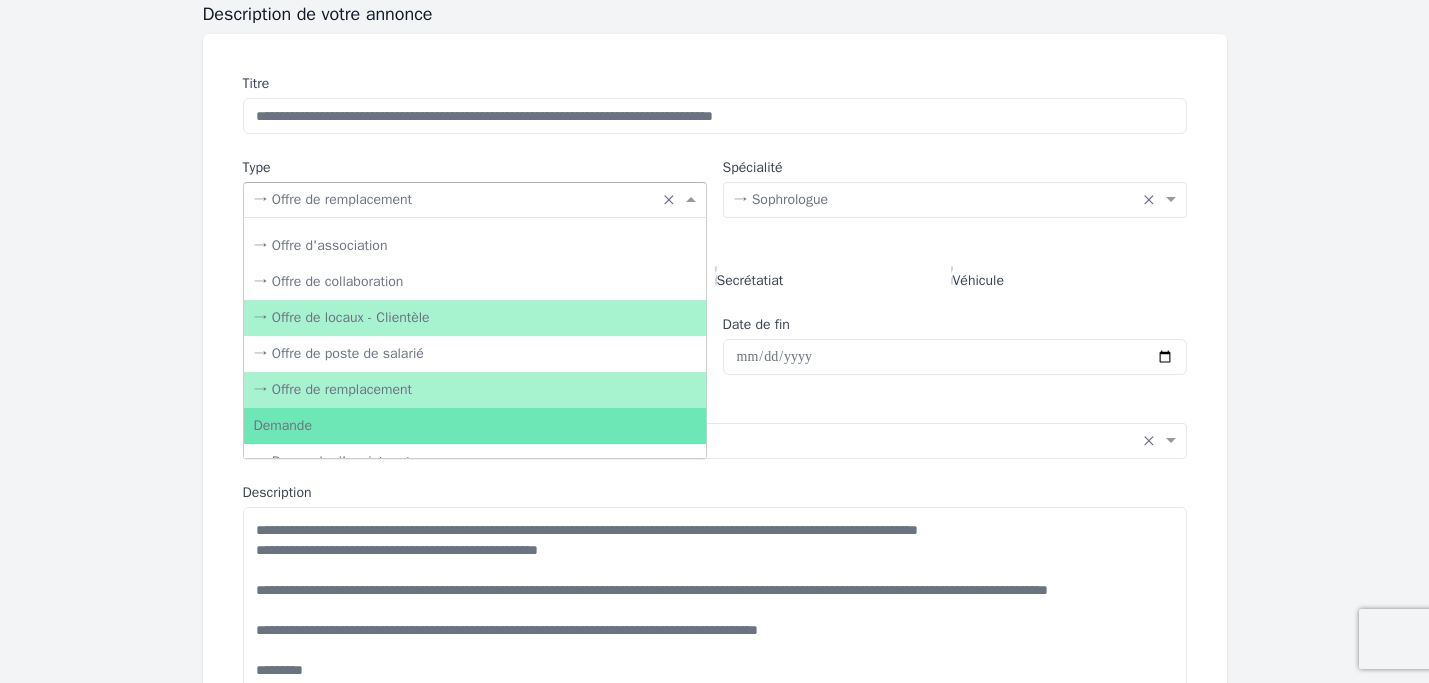 click on "→ Offre de locaux - Clientèle" at bounding box center [475, 318] 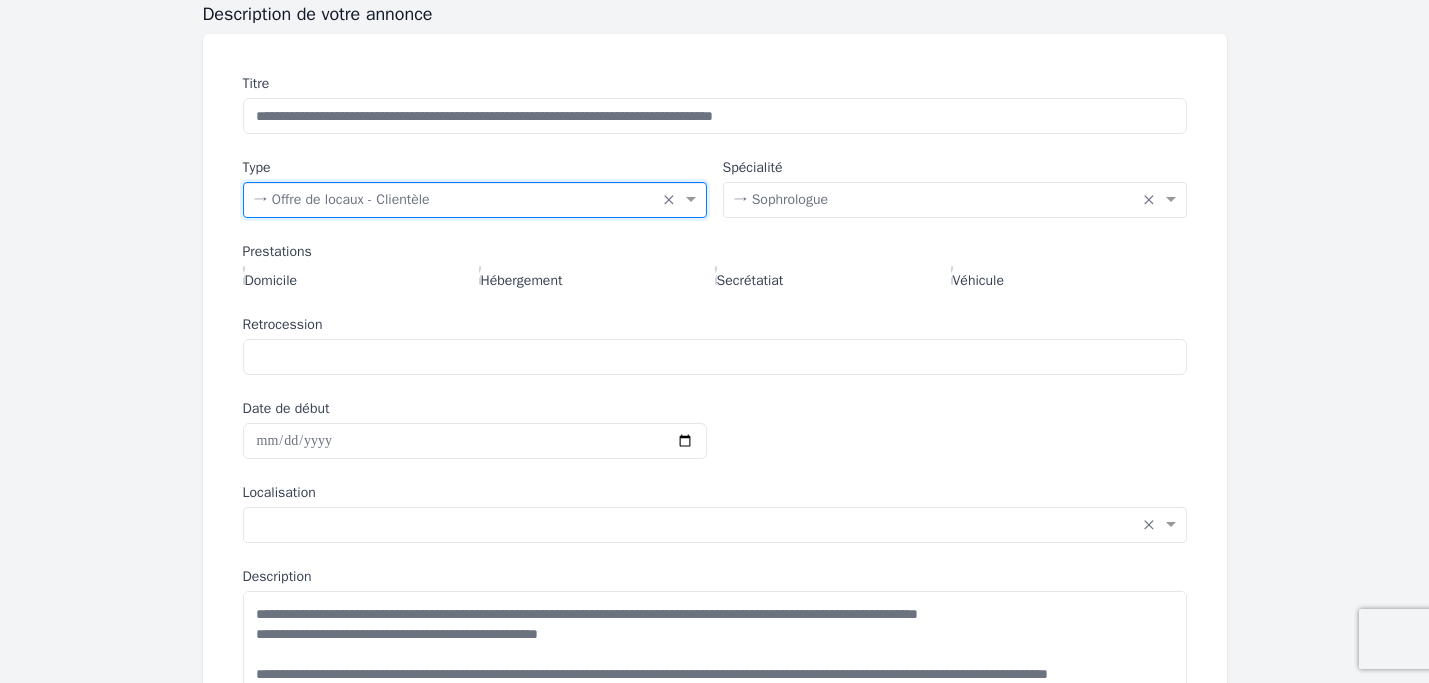 click at bounding box center [455, 198] 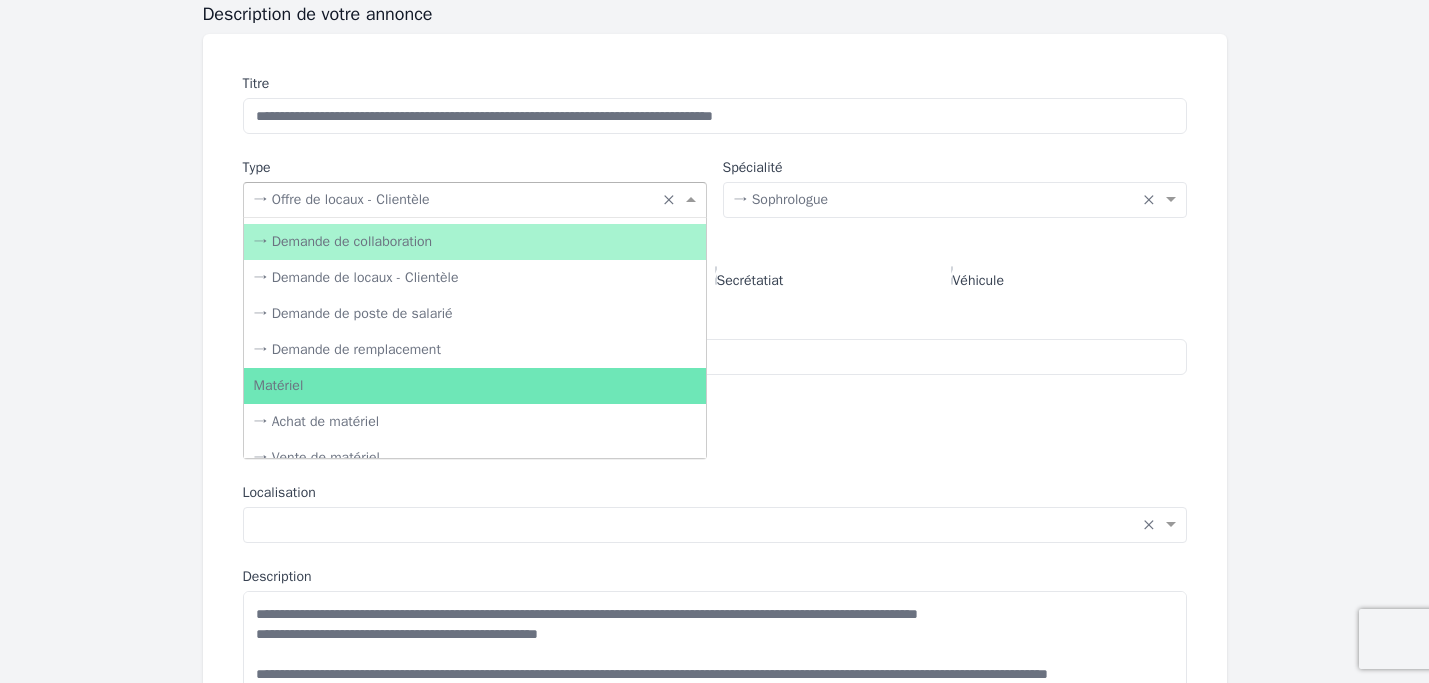 scroll, scrollTop: 372, scrollLeft: 0, axis: vertical 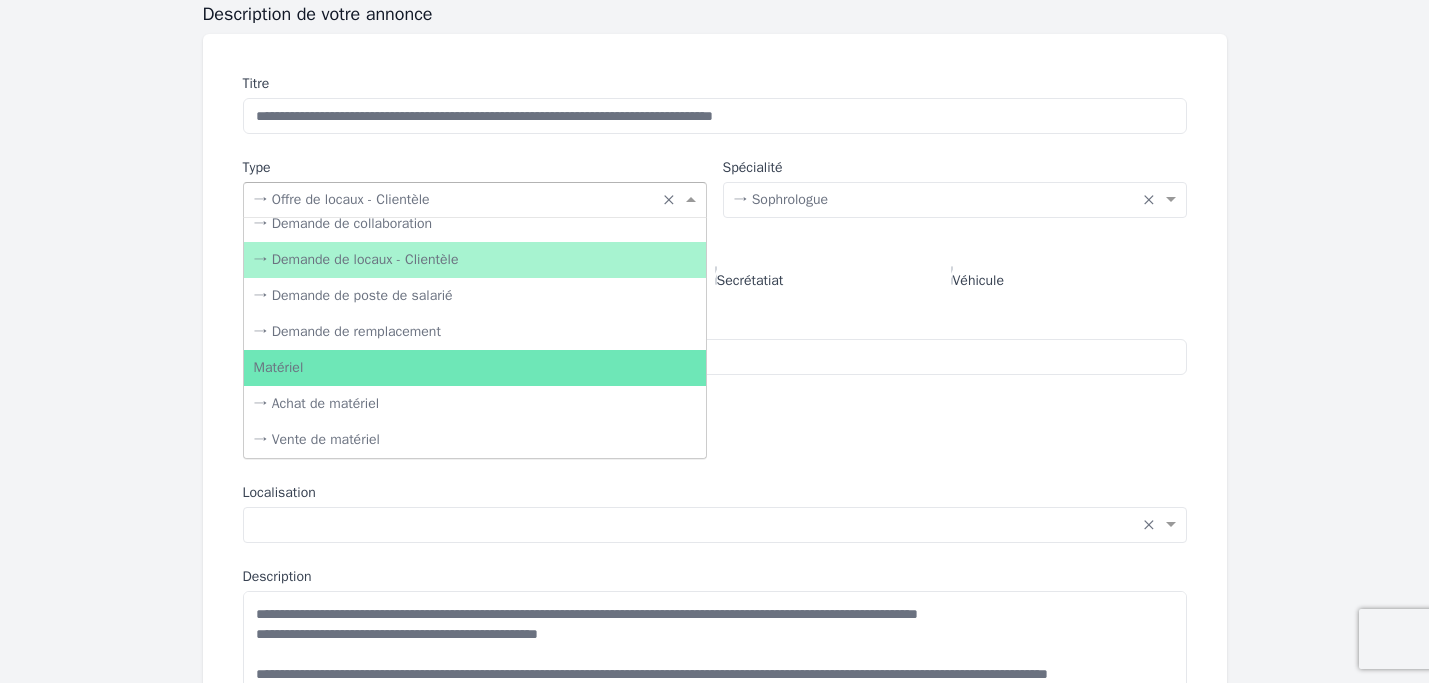 click on "**********" 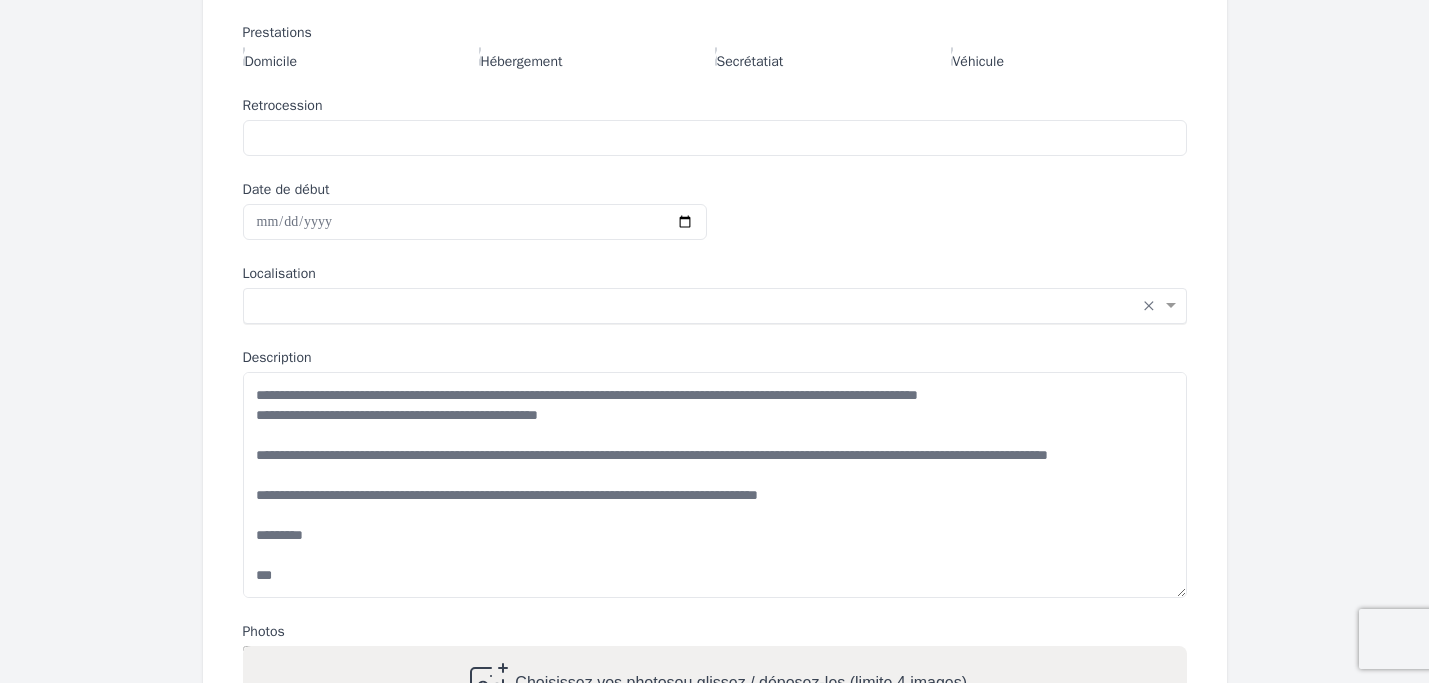 scroll, scrollTop: 466, scrollLeft: 0, axis: vertical 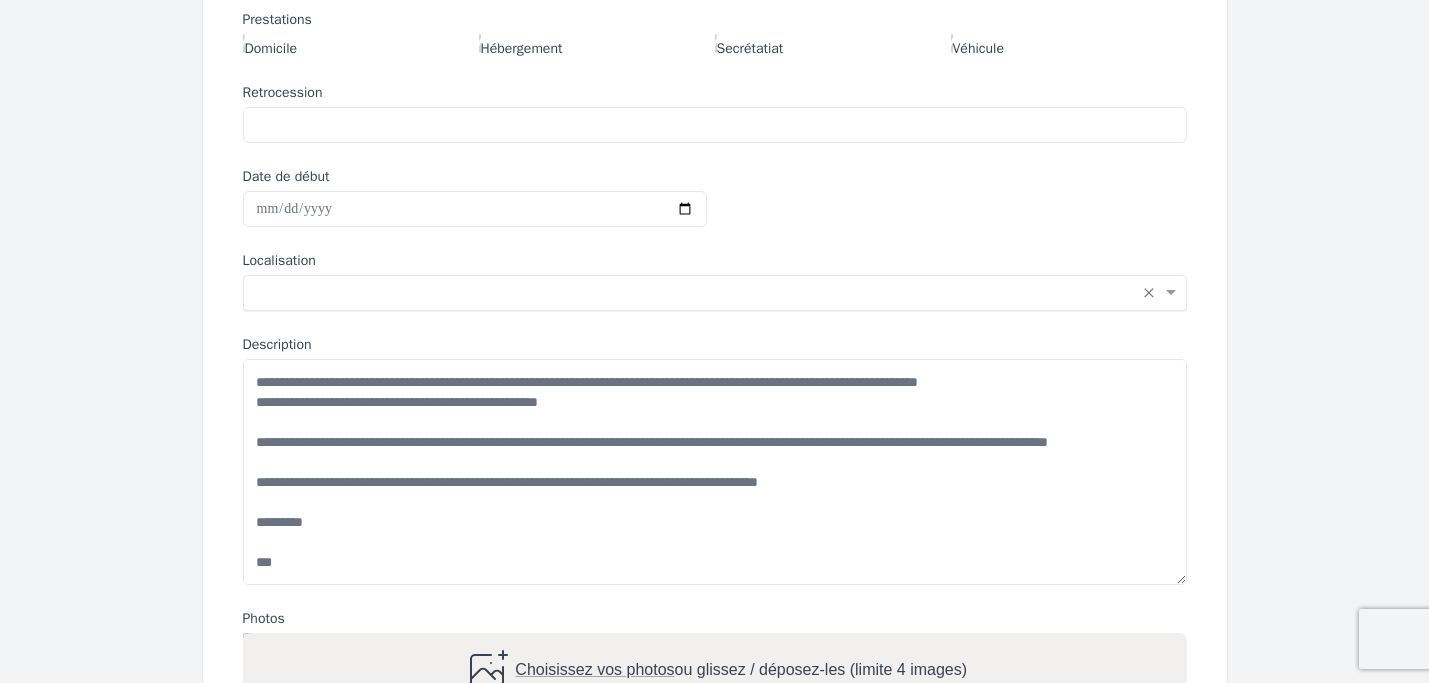 click on "Saisissez la localisation... × ×" at bounding box center [715, 293] 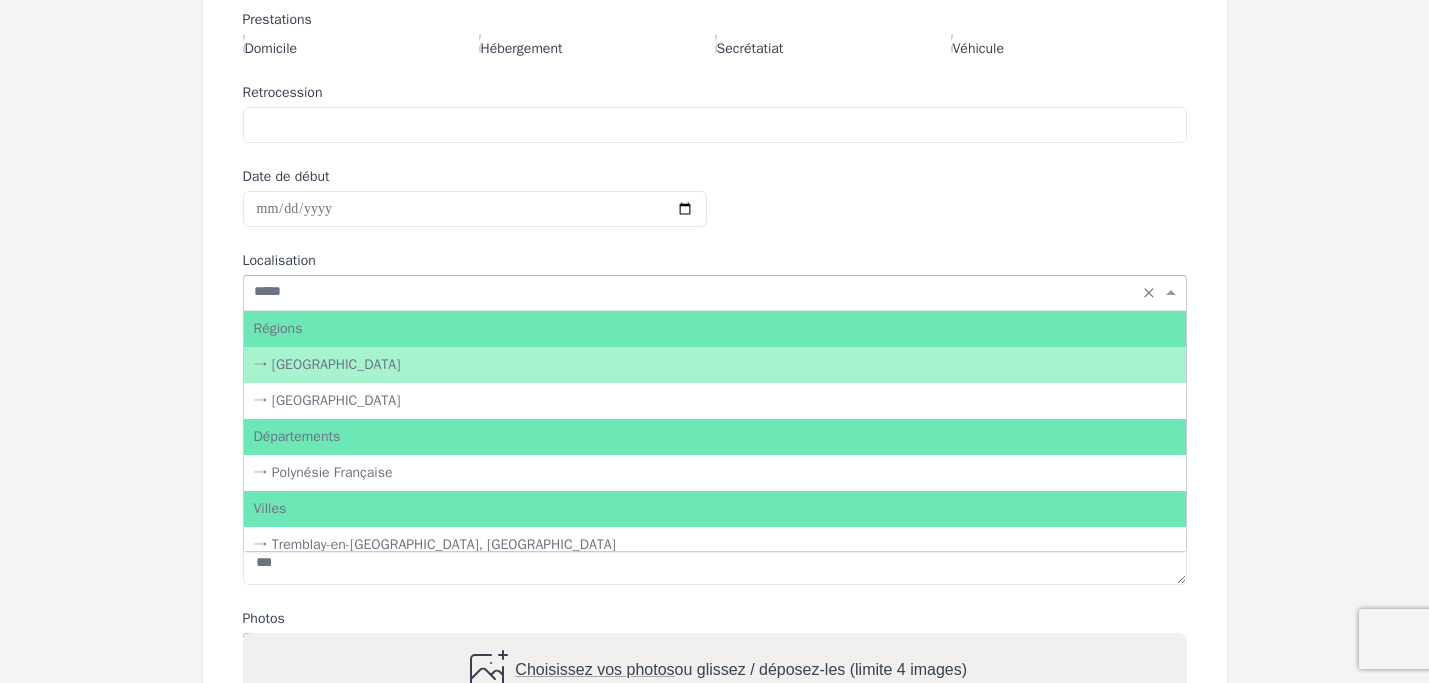 type on "******" 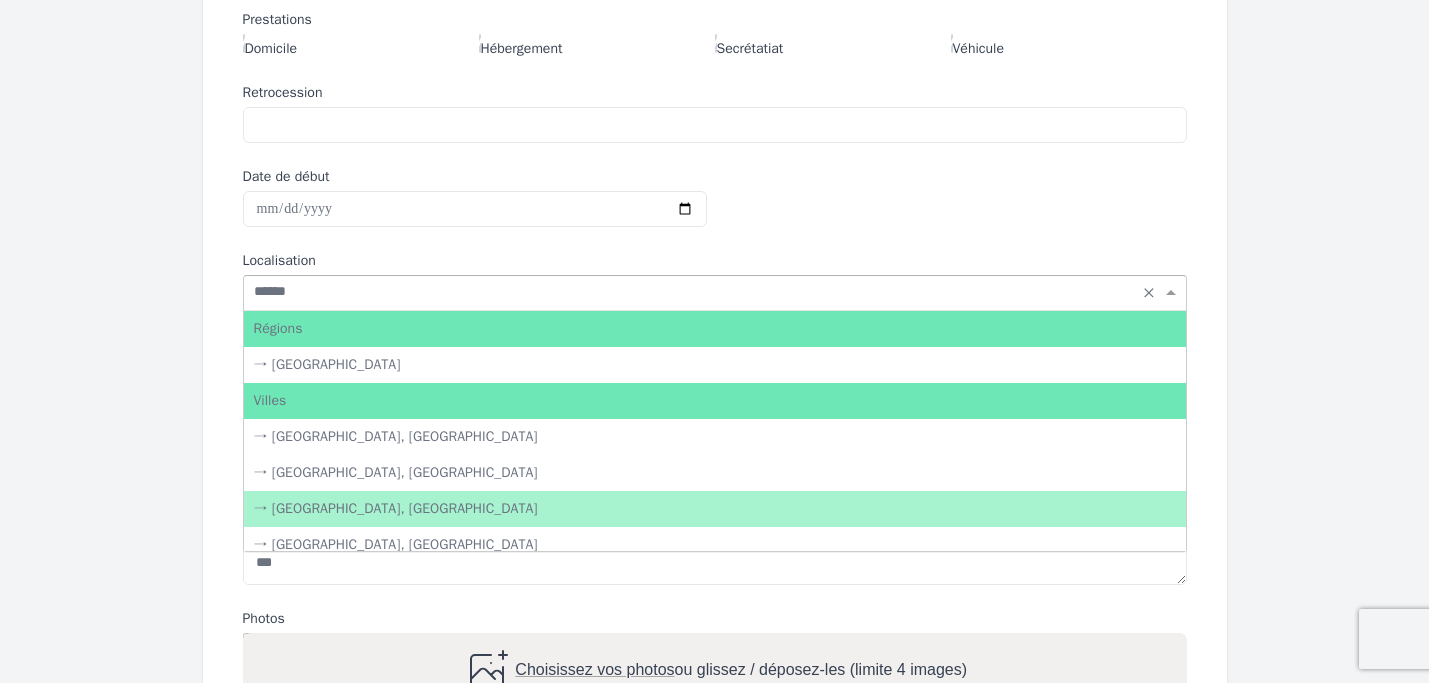 click on "→ Francheville, Rhône" at bounding box center [715, 509] 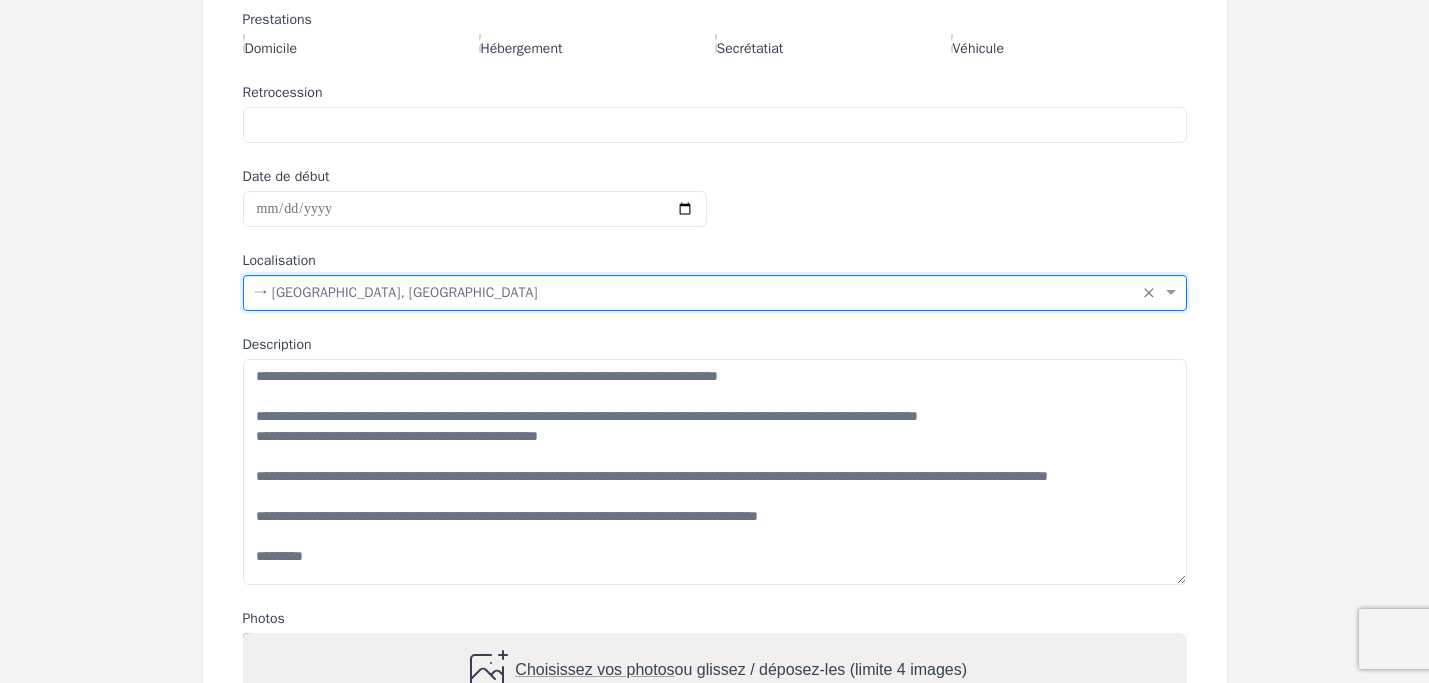 scroll, scrollTop: 160, scrollLeft: 0, axis: vertical 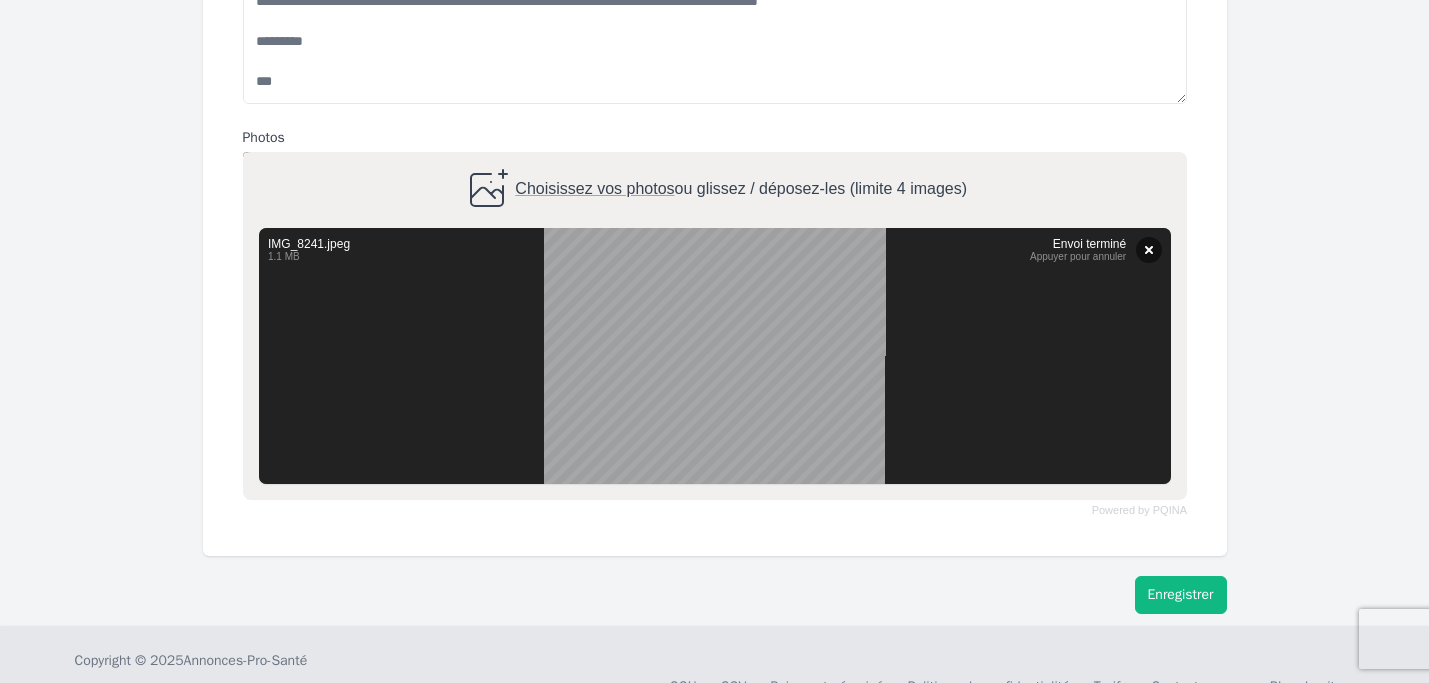 click on "Enregistrer" at bounding box center [1181, 595] 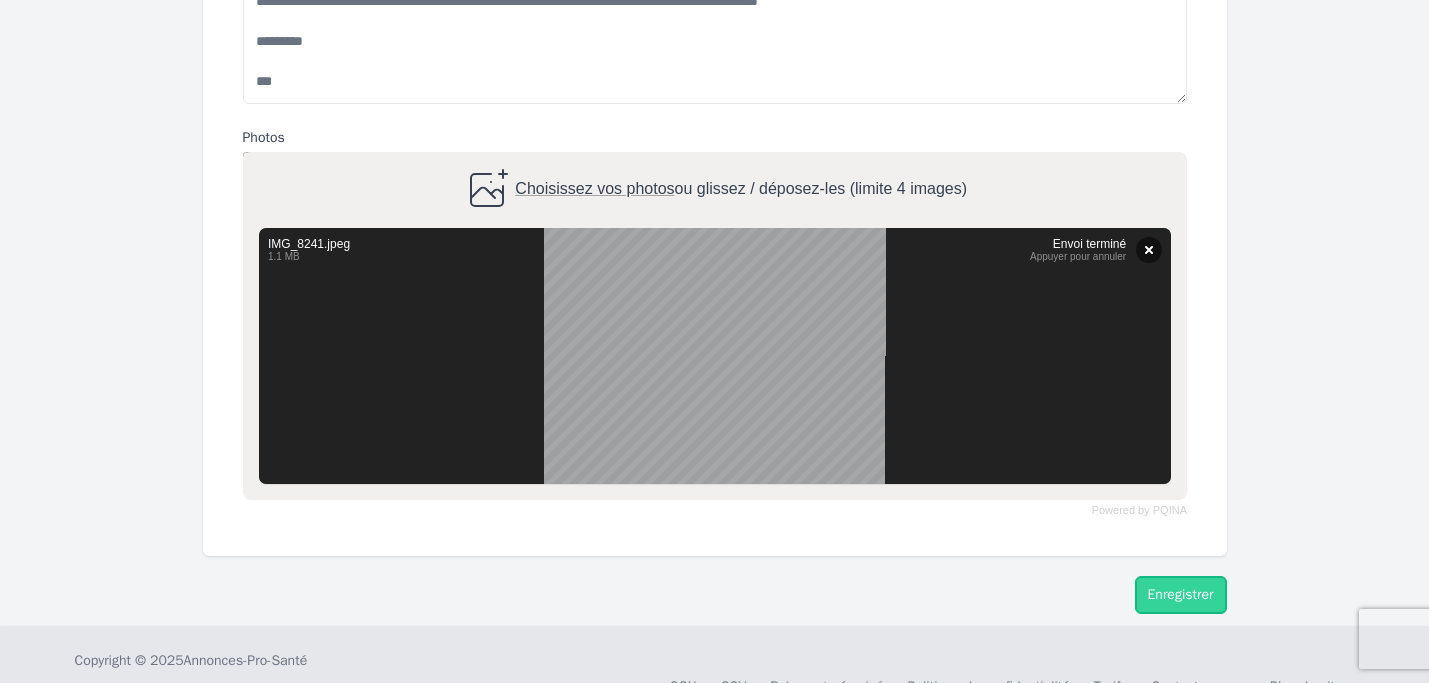 scroll, scrollTop: 979, scrollLeft: 0, axis: vertical 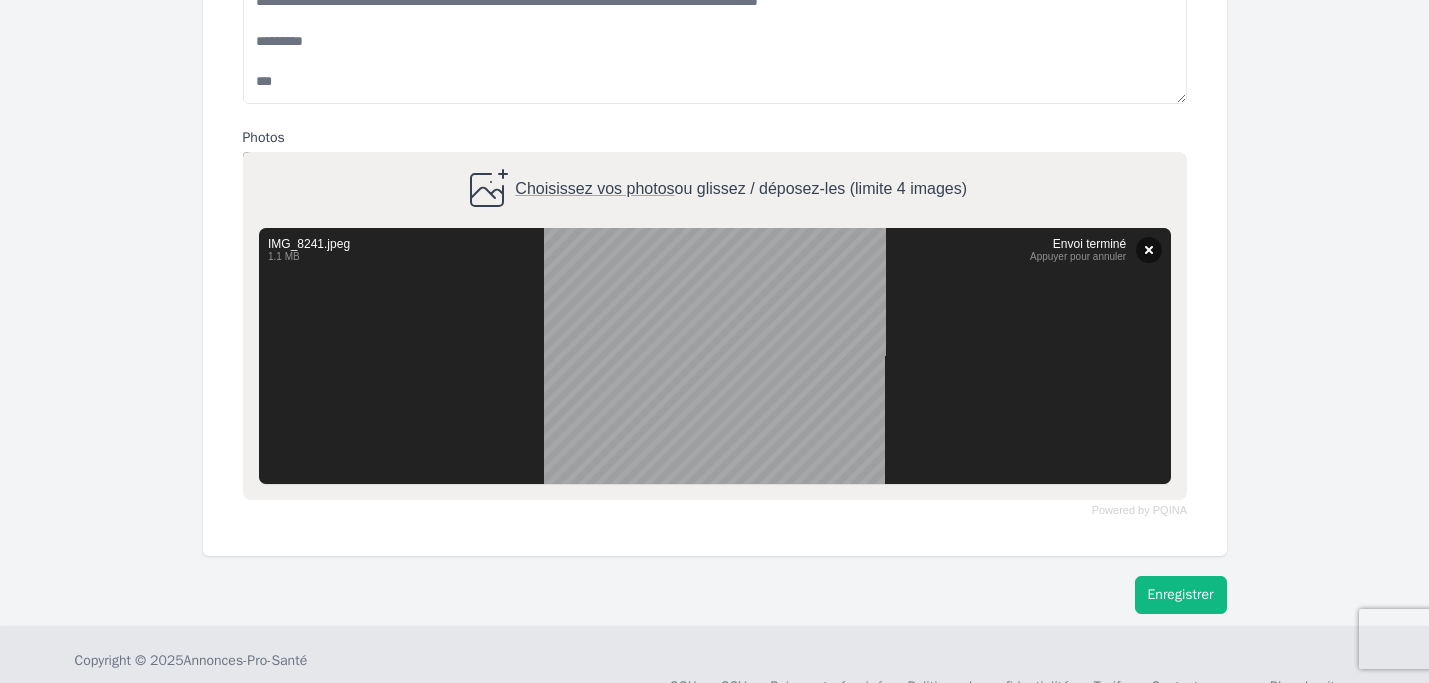 click on "Enregistrer" at bounding box center [1181, 595] 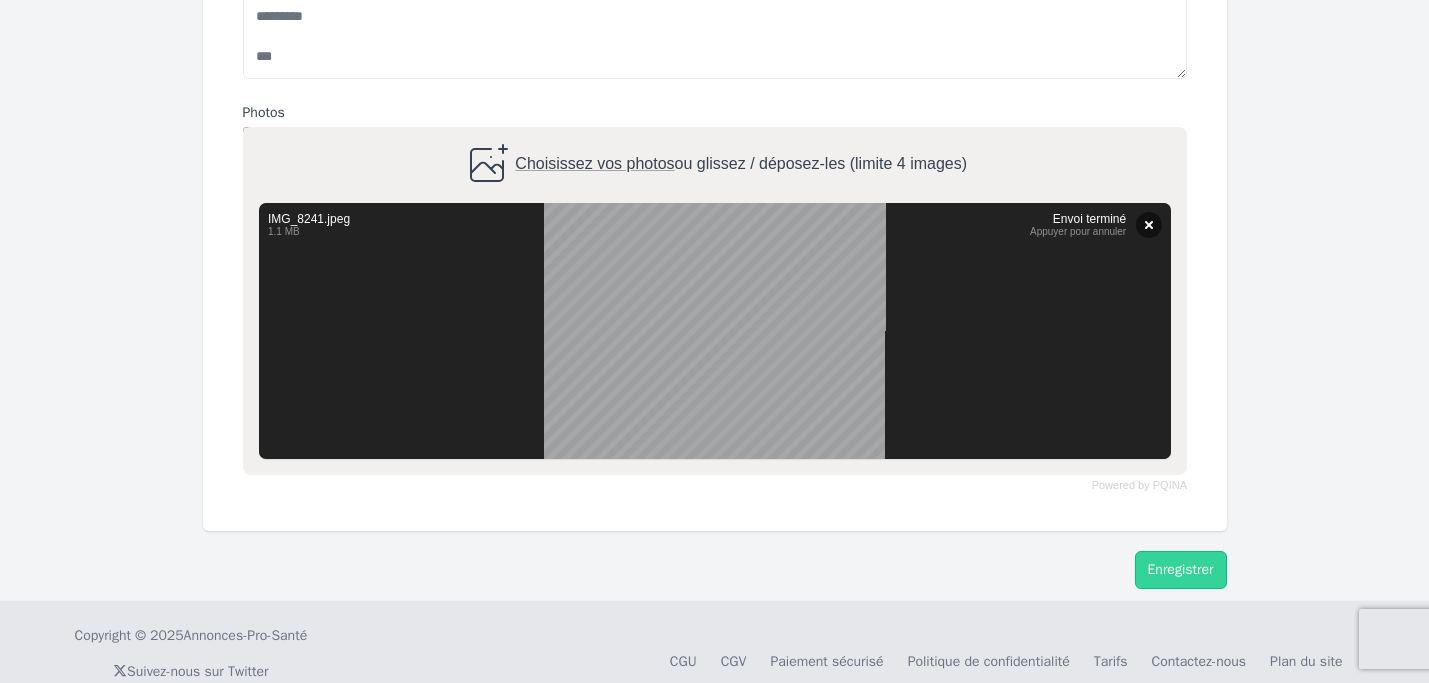 scroll, scrollTop: 1038, scrollLeft: 0, axis: vertical 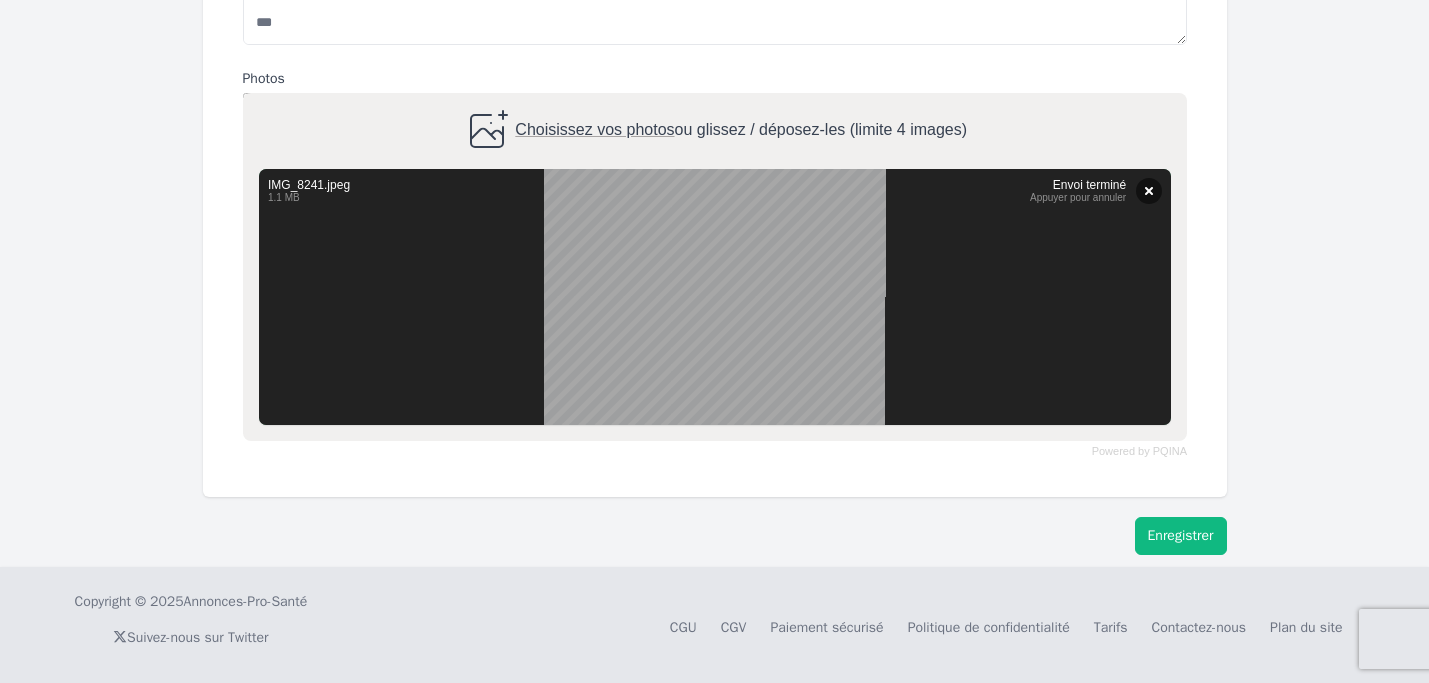 click on "Enregistrer" at bounding box center [1181, 536] 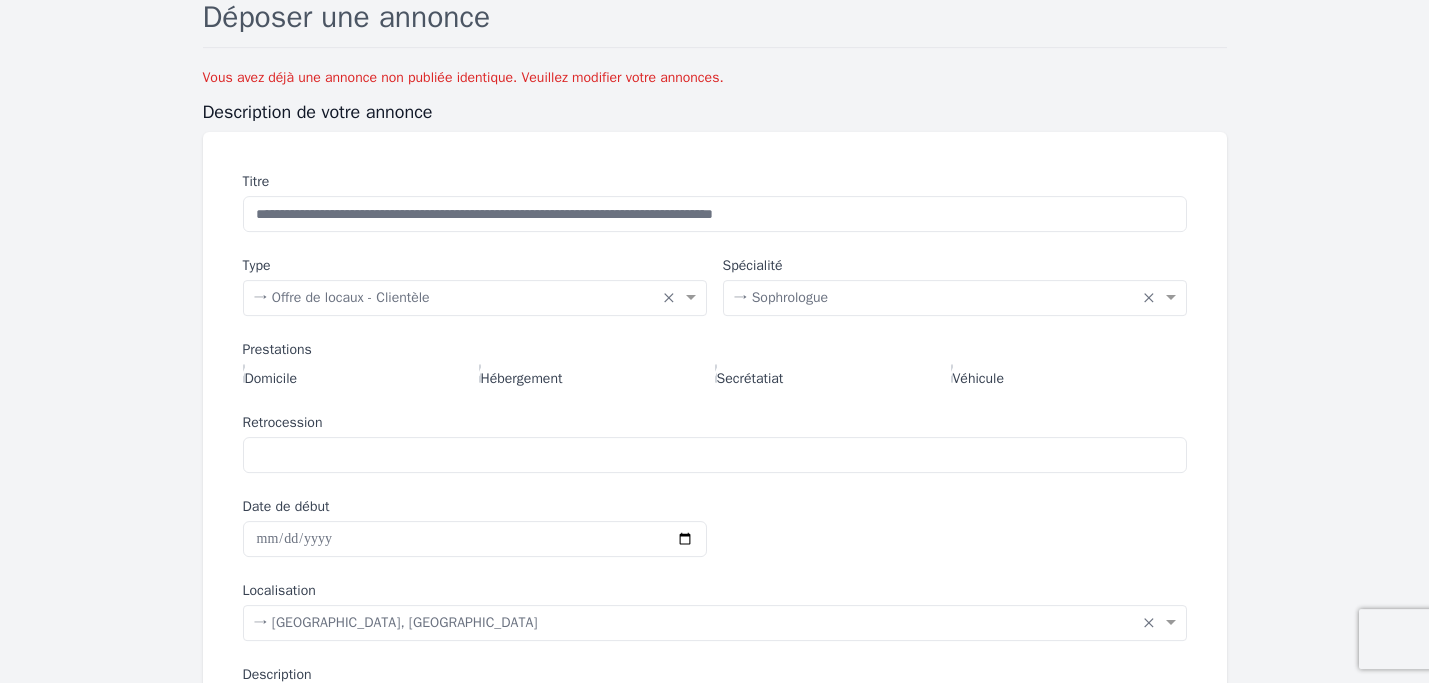 scroll, scrollTop: 116, scrollLeft: 0, axis: vertical 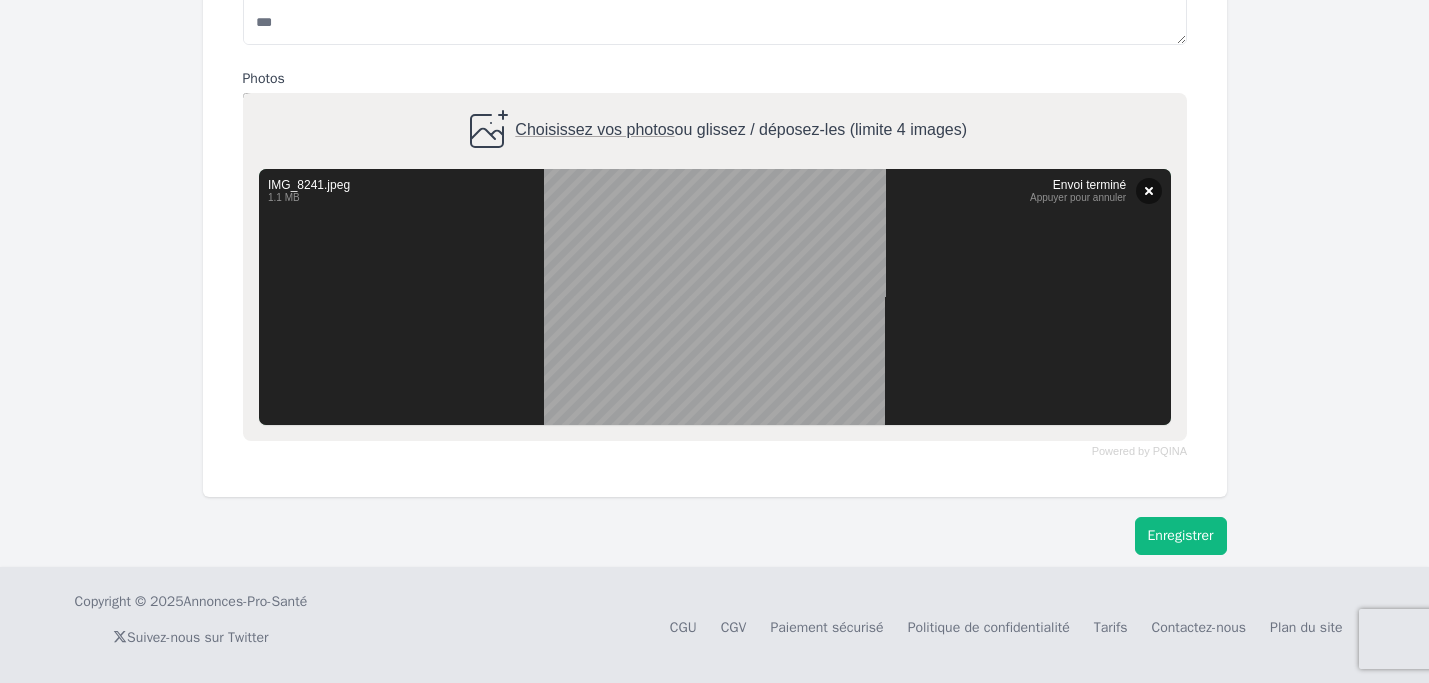 click on "Enregistrer" at bounding box center [1181, 536] 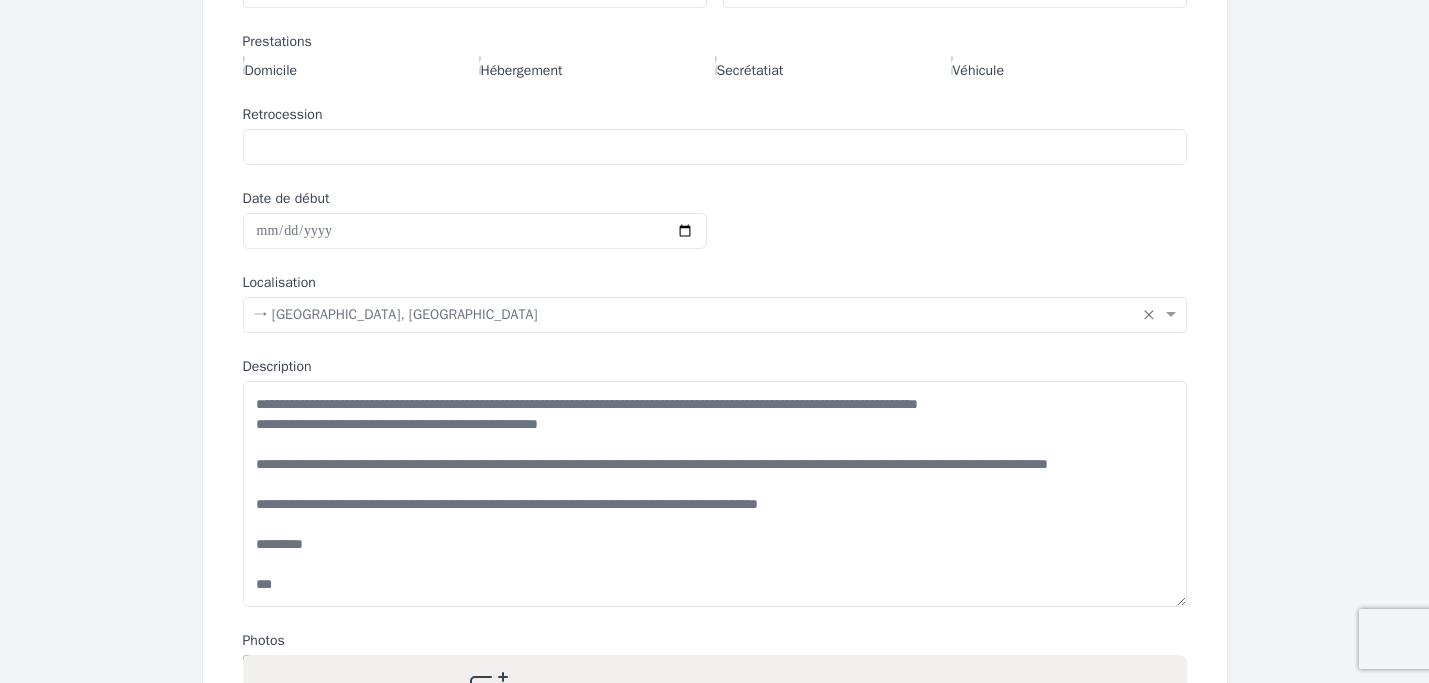 scroll, scrollTop: 426, scrollLeft: 0, axis: vertical 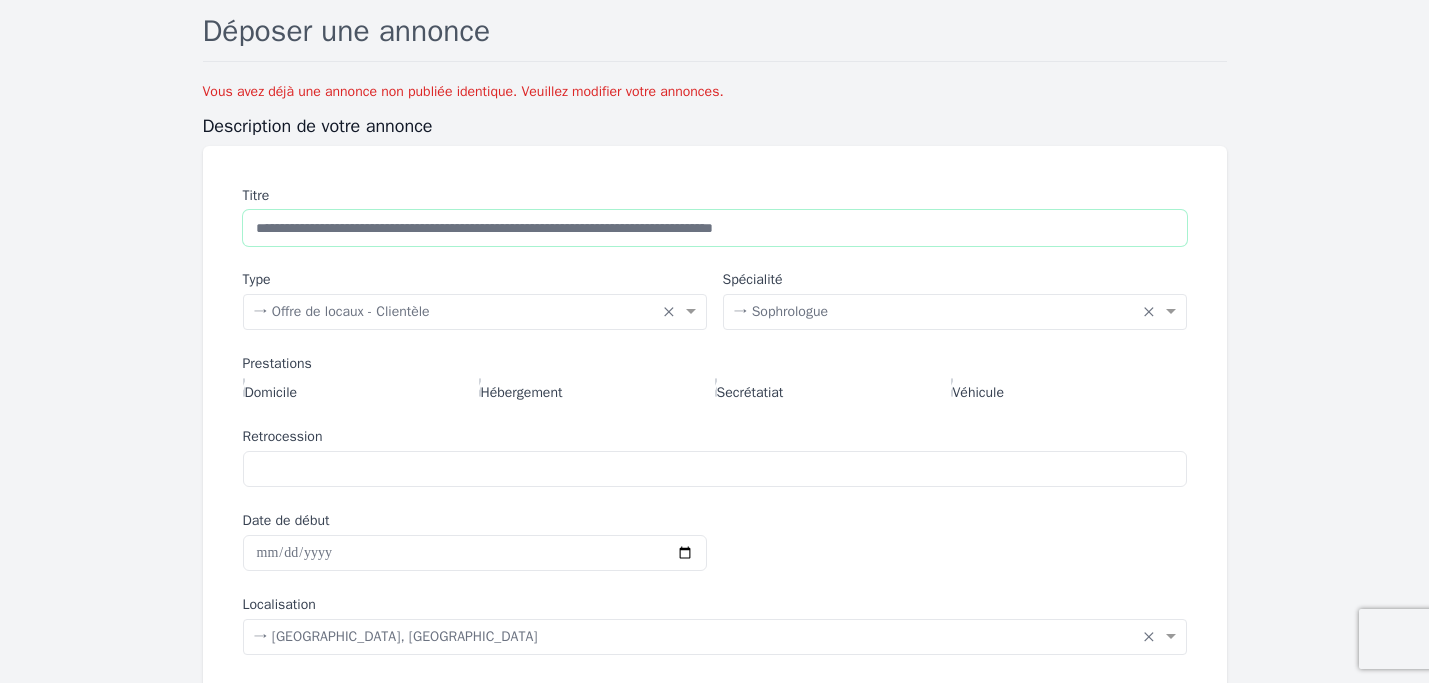 click on "**********" at bounding box center [715, 228] 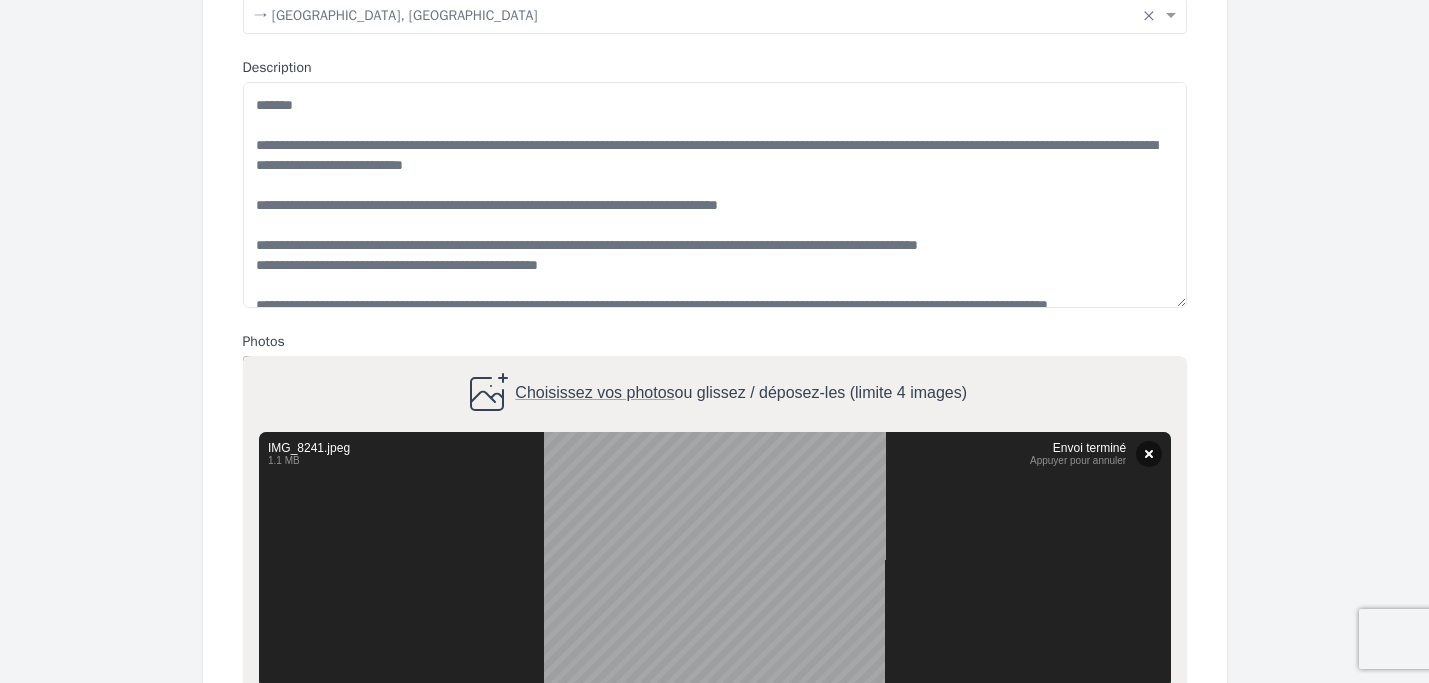 scroll, scrollTop: 1038, scrollLeft: 0, axis: vertical 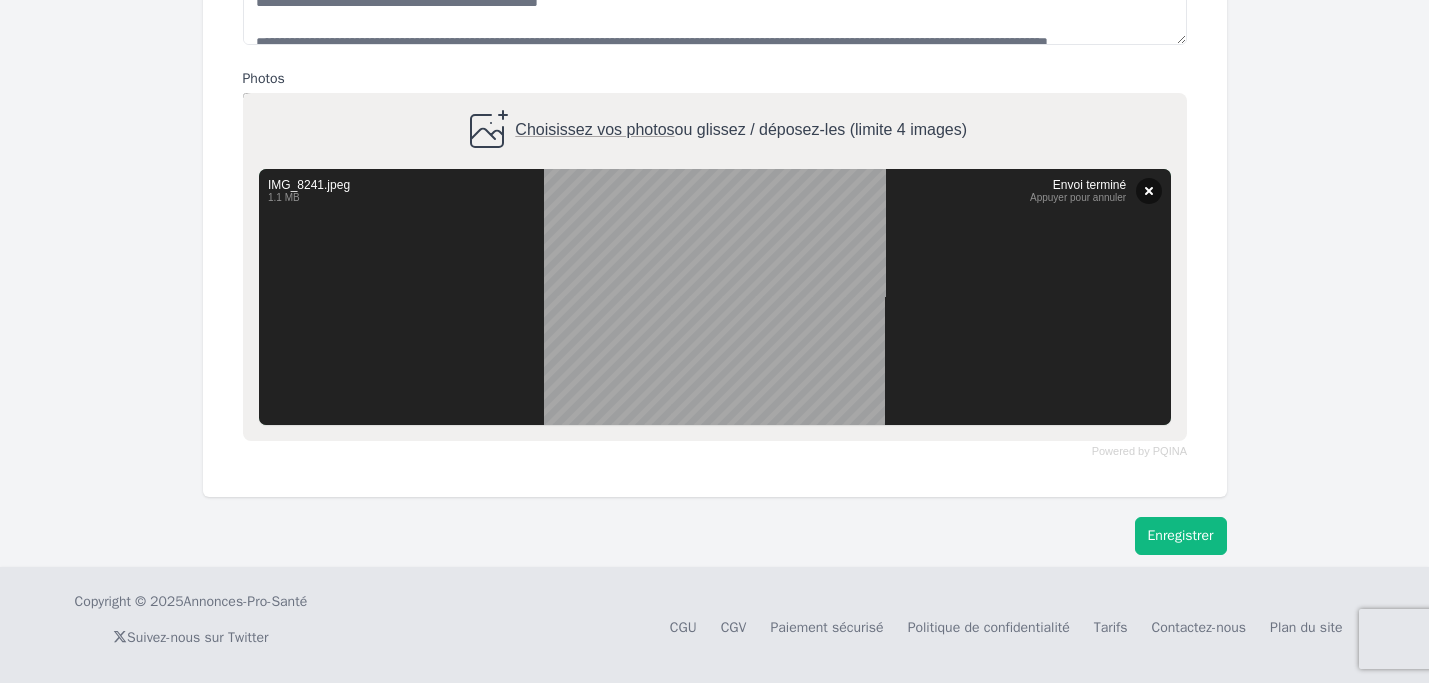 click on "Enregistrer" at bounding box center [1181, 536] 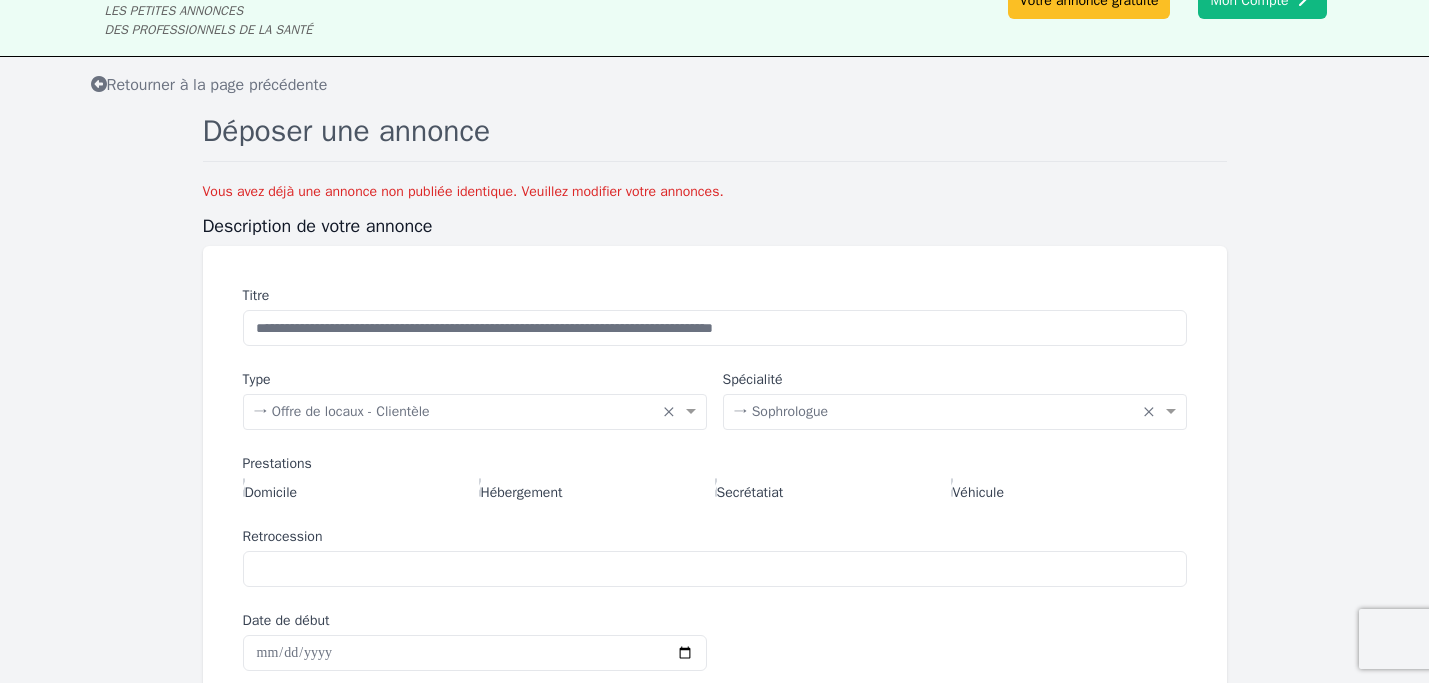 scroll, scrollTop: 36, scrollLeft: 0, axis: vertical 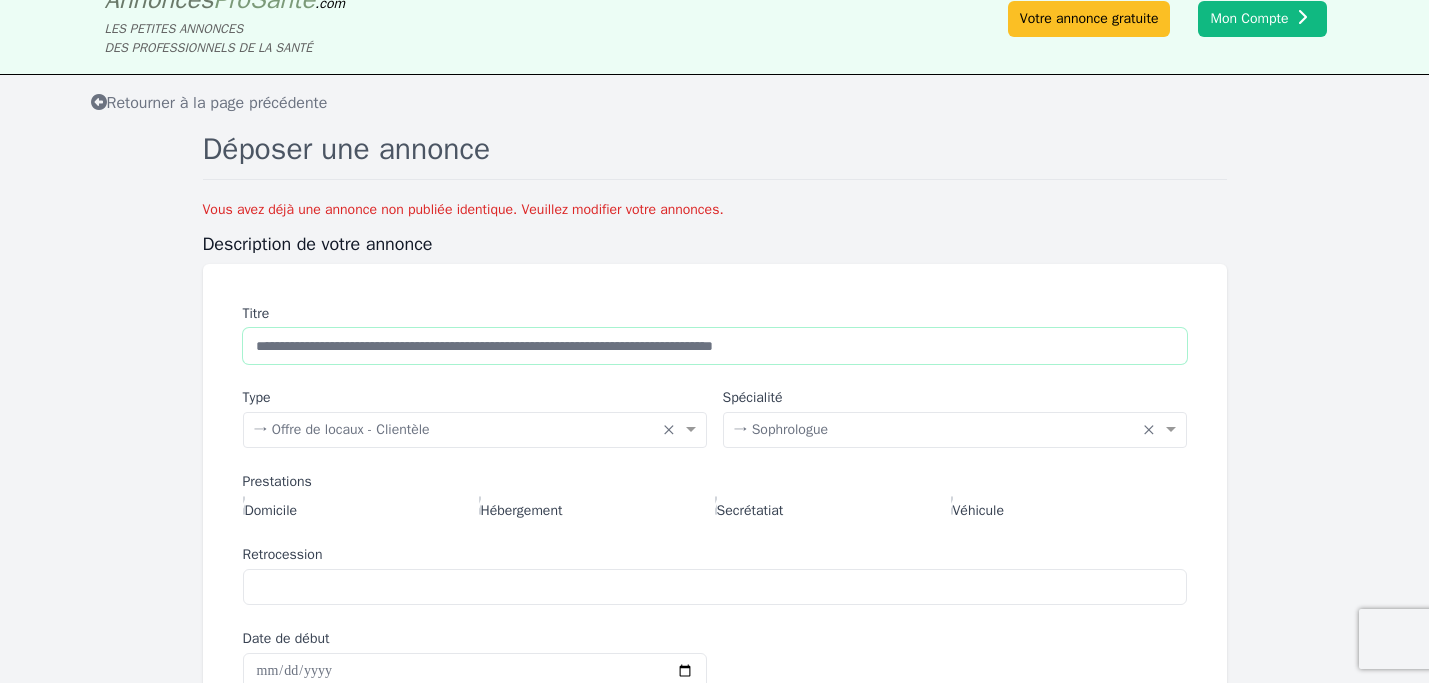 click on "**********" at bounding box center [715, 346] 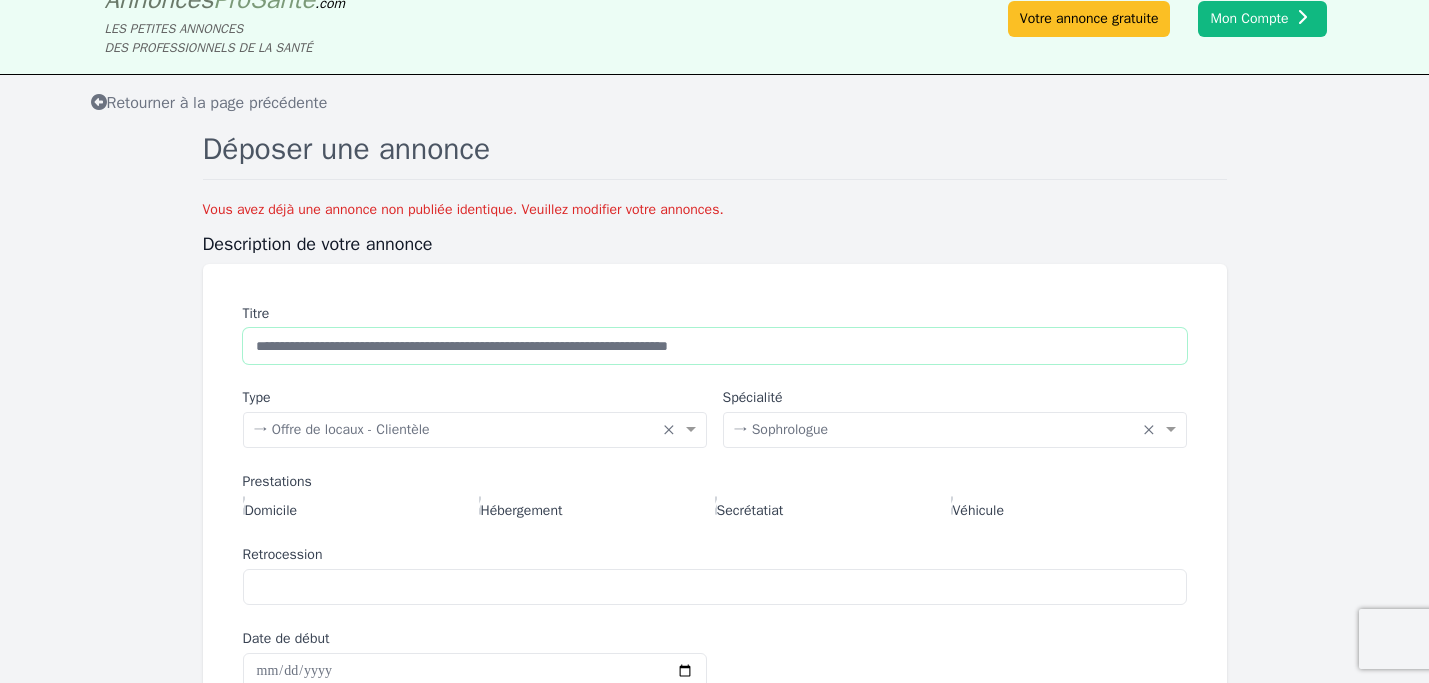 type on "**********" 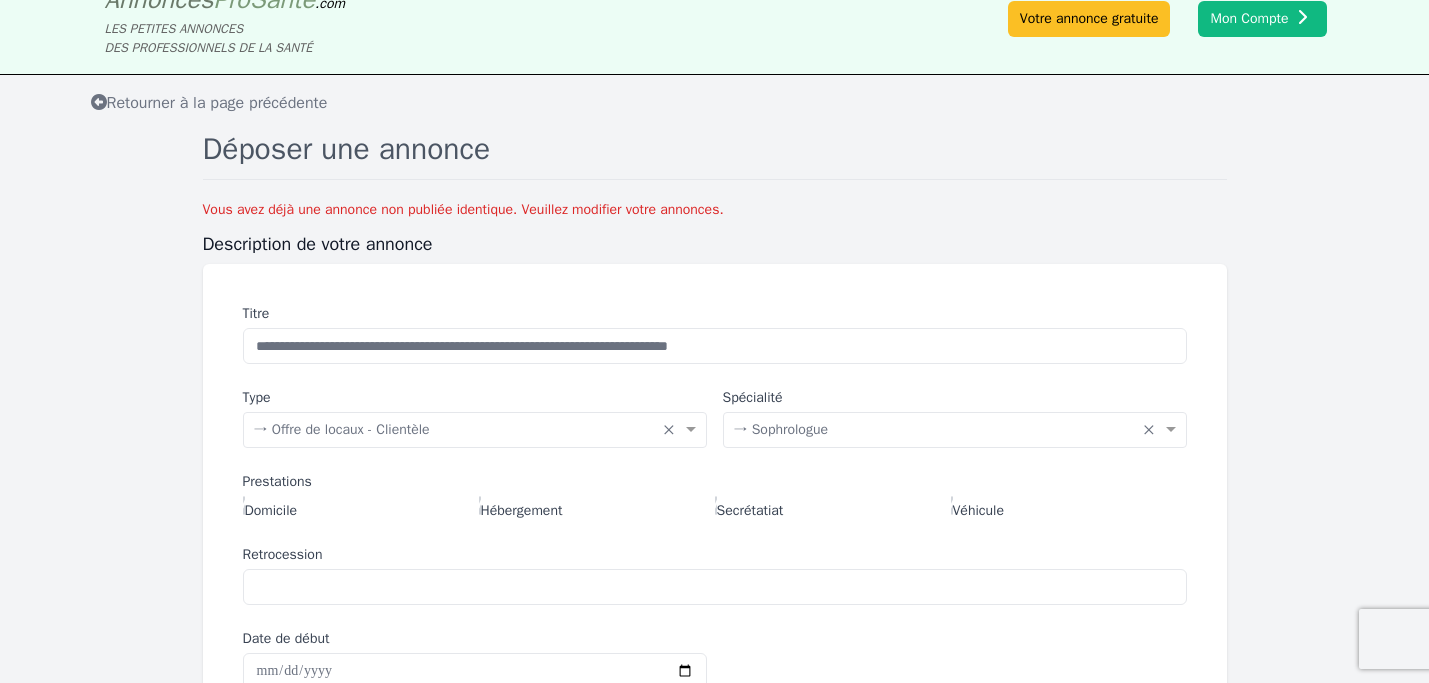 click on "**********" 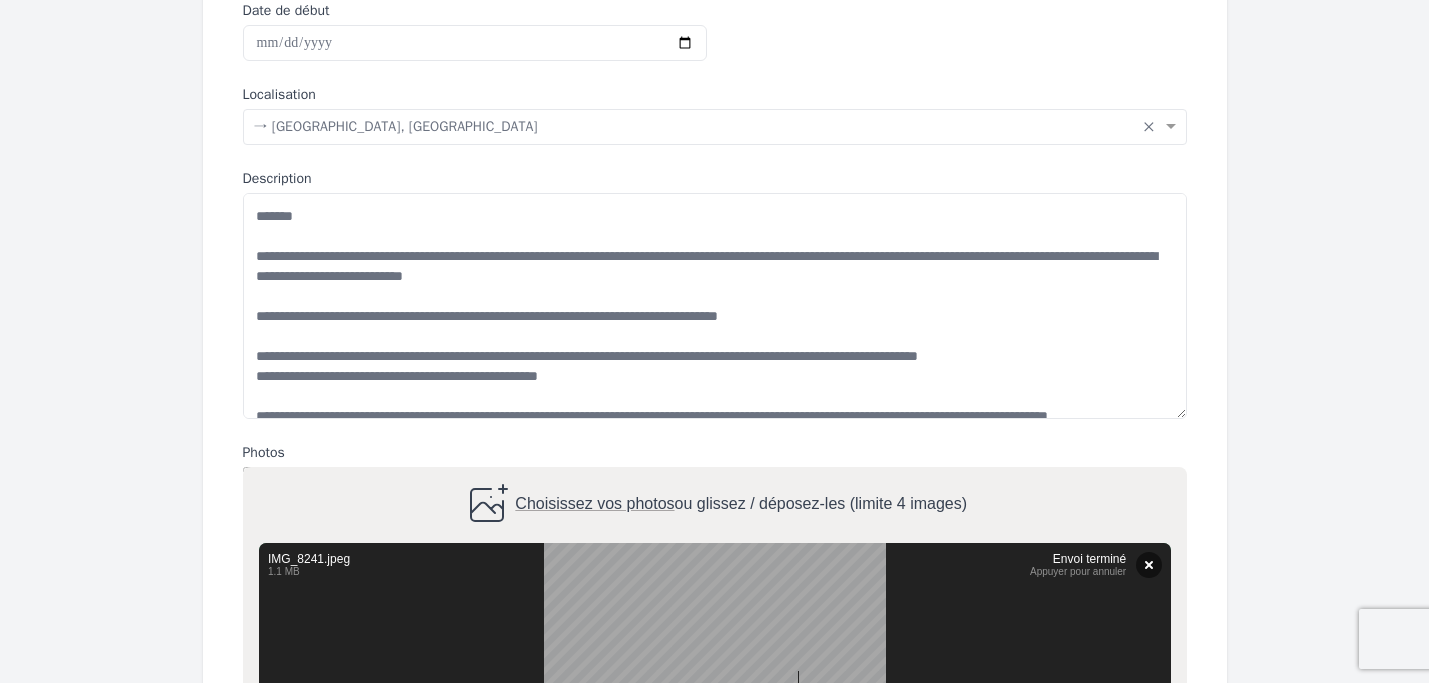scroll, scrollTop: 1038, scrollLeft: 0, axis: vertical 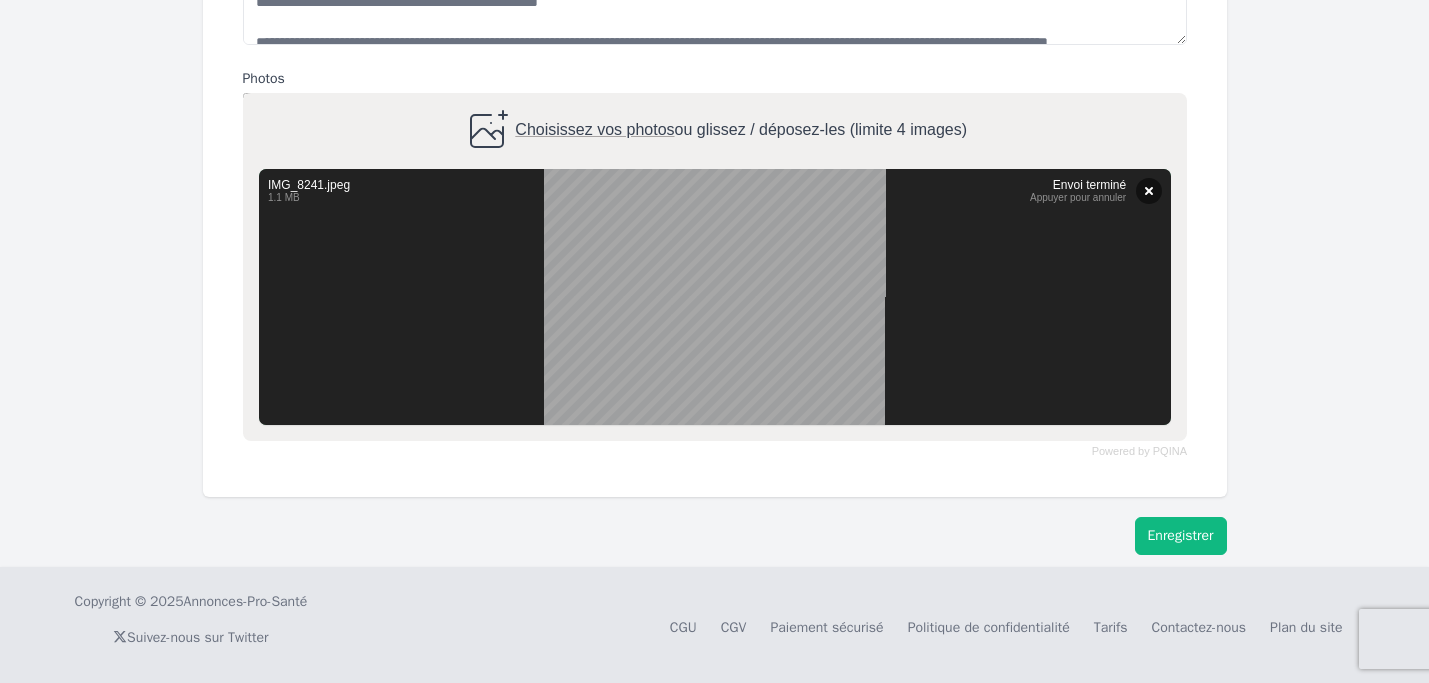 click on "Enregistrer" at bounding box center [1181, 536] 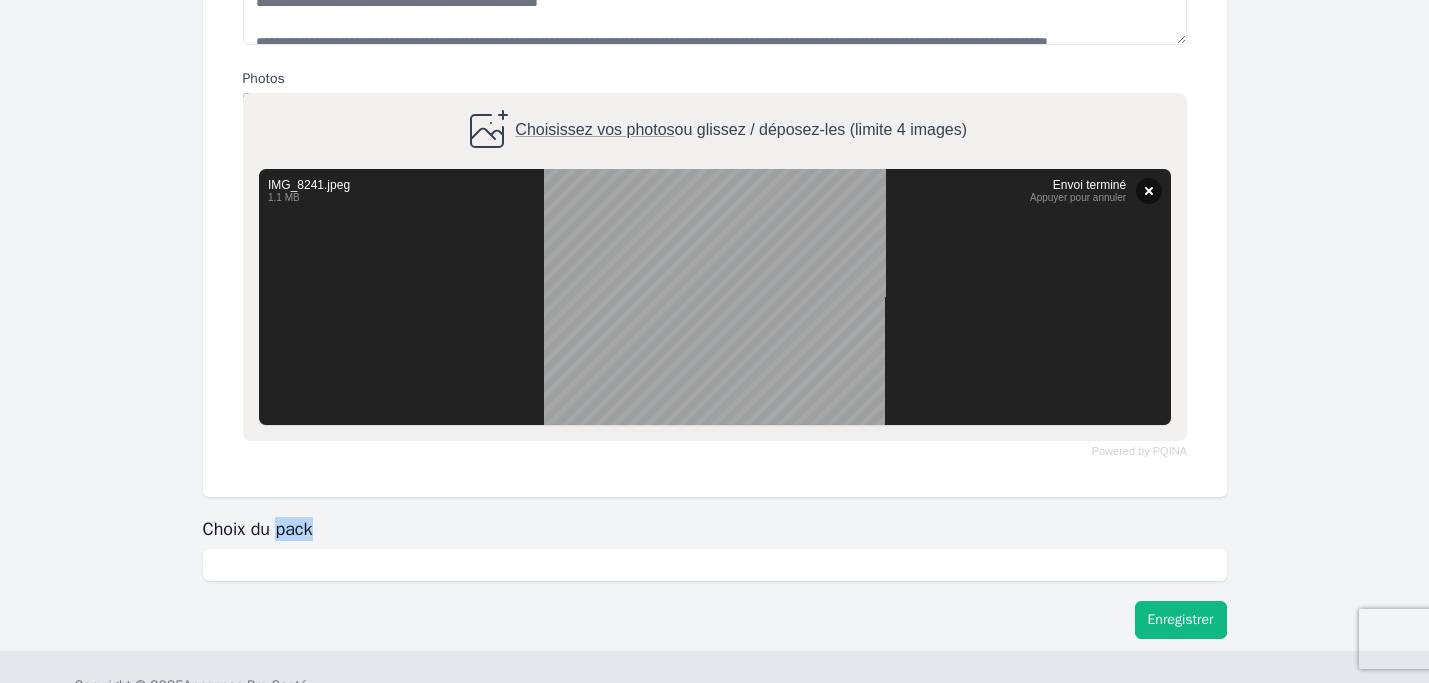 click on "Choix du pack" 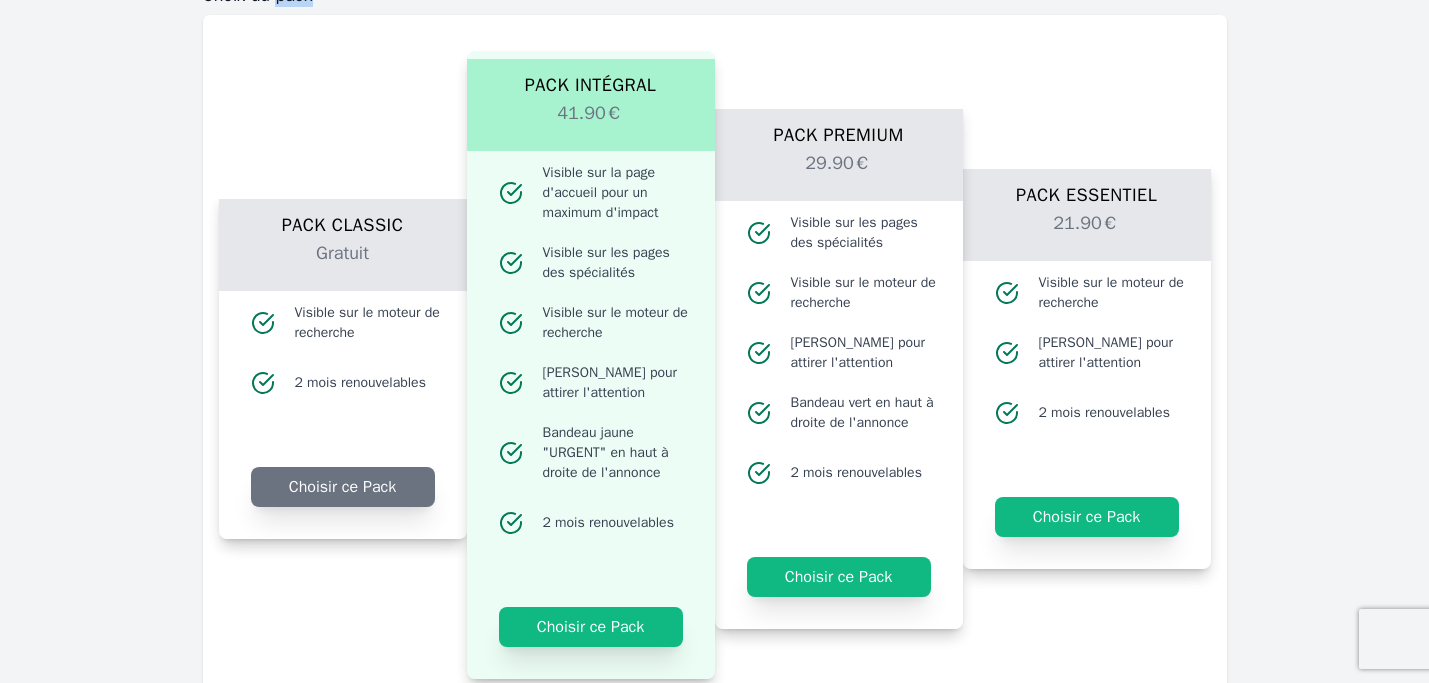 scroll, scrollTop: 1790, scrollLeft: 0, axis: vertical 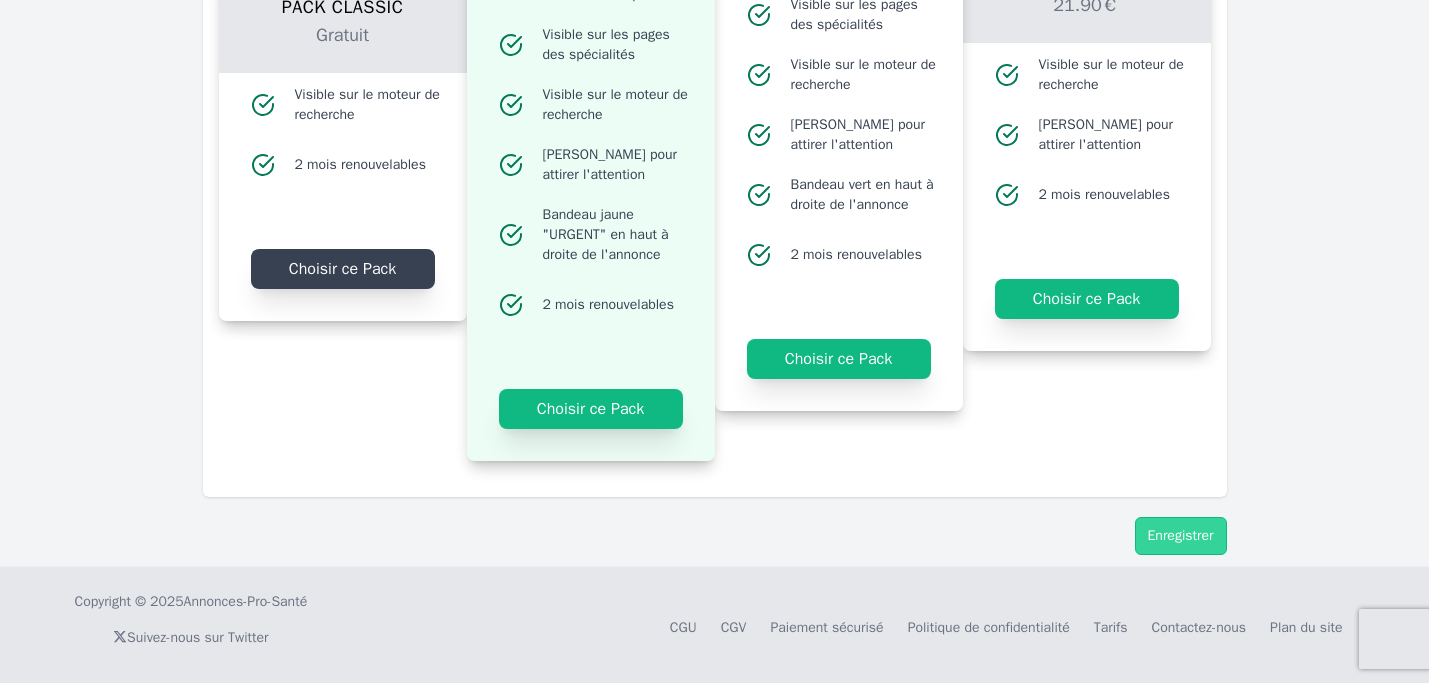 click on "Choisir ce Pack" 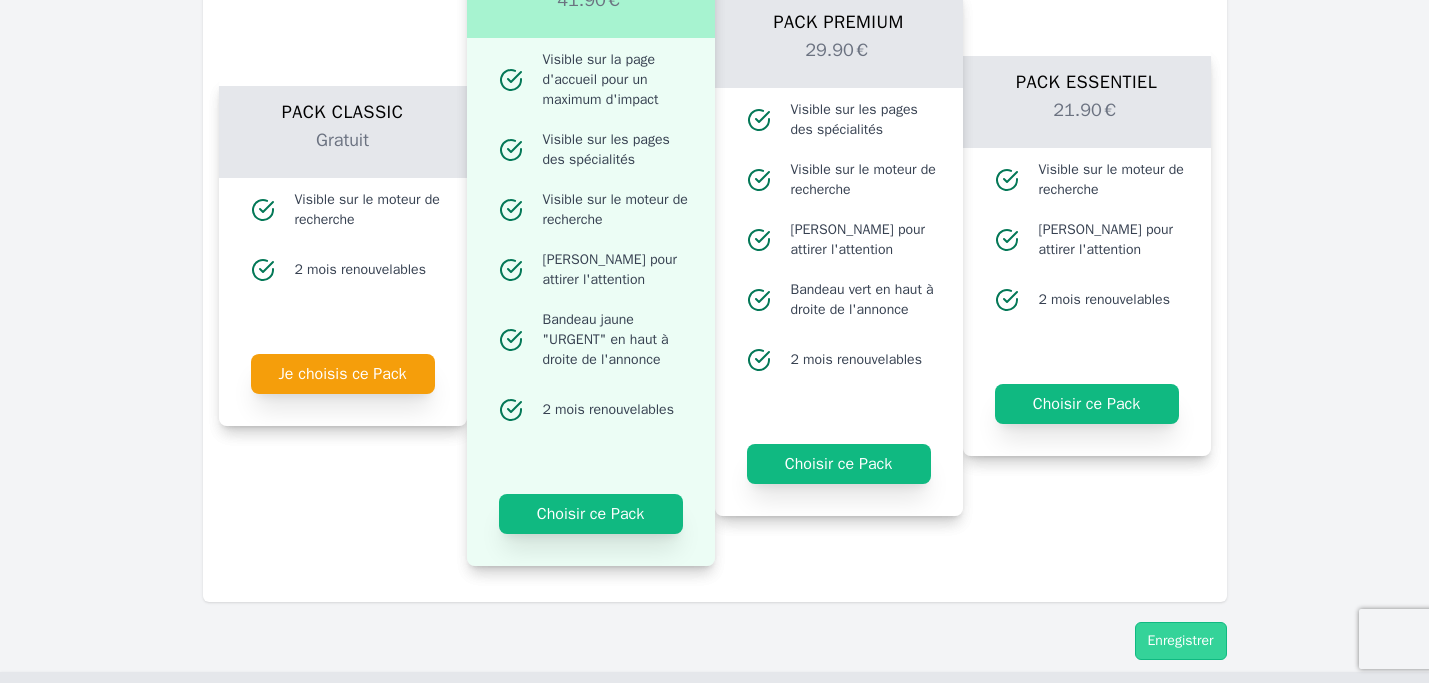 scroll, scrollTop: 1613, scrollLeft: 0, axis: vertical 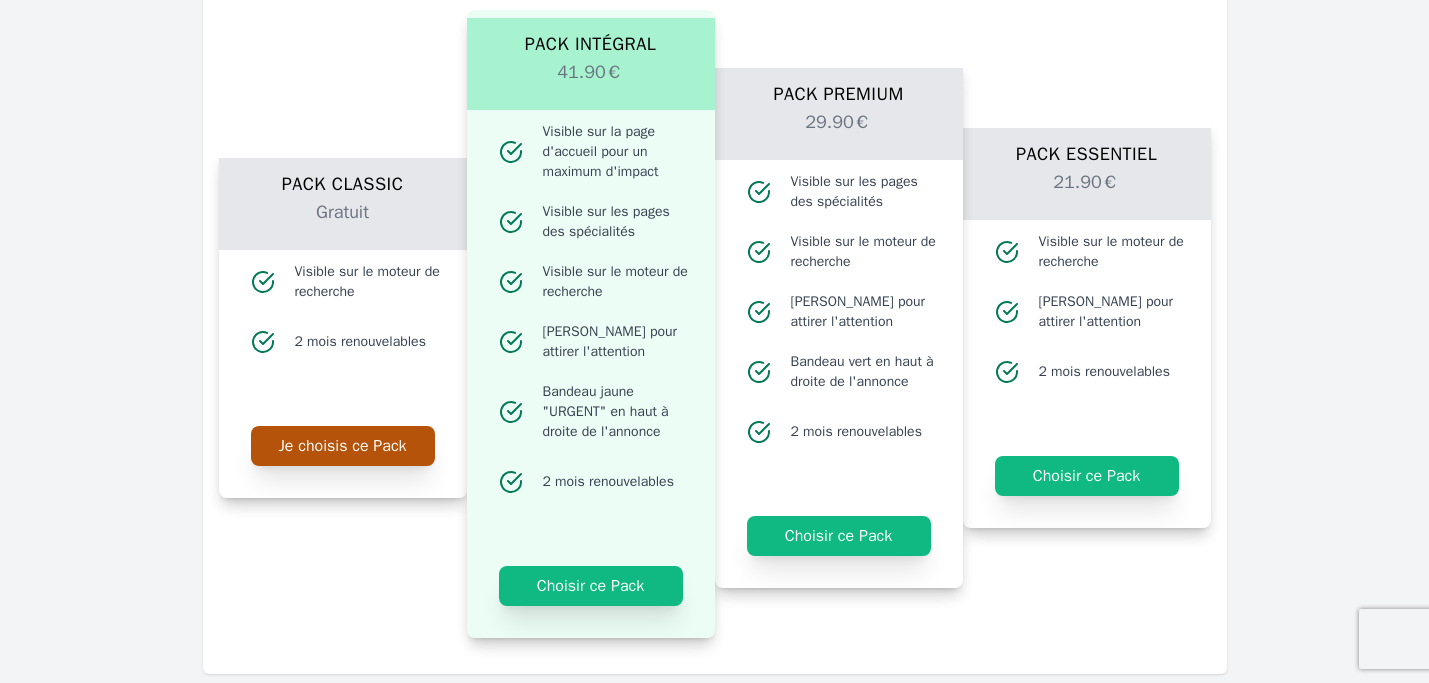 click on "Je choisis ce Pack" 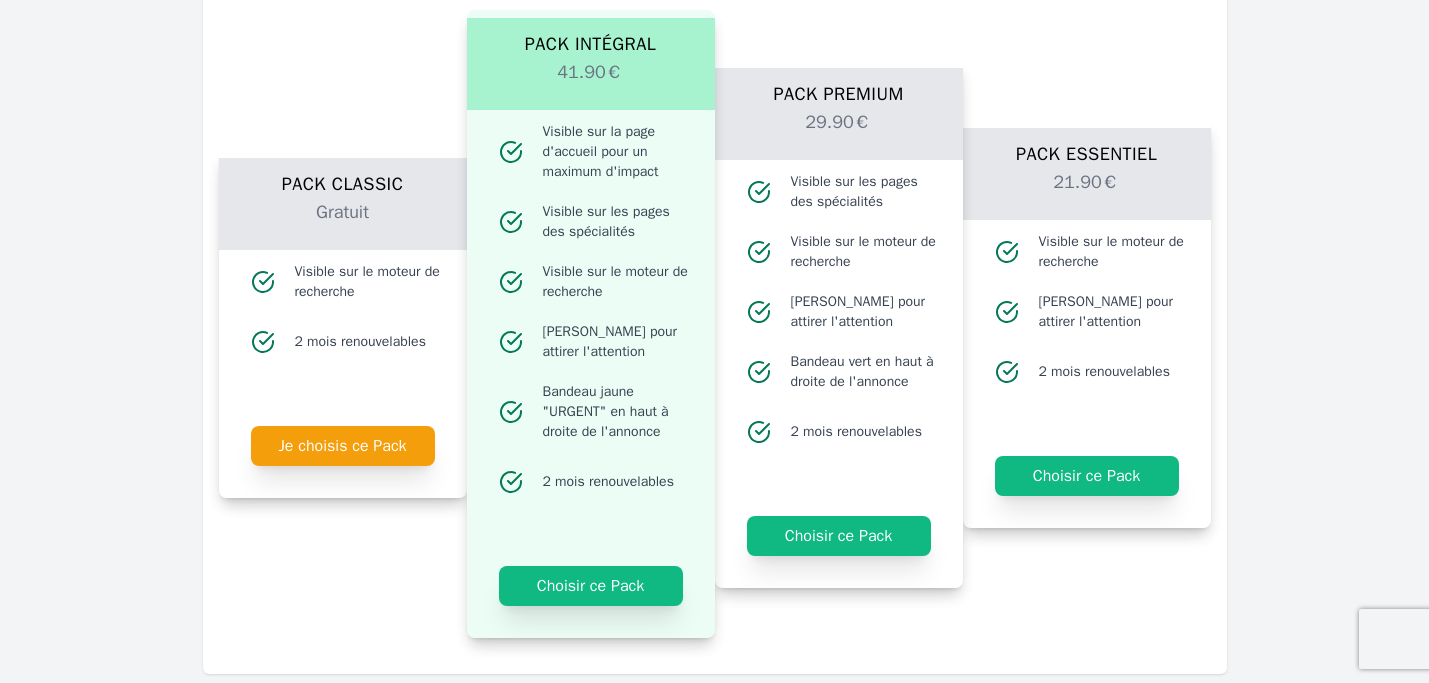 scroll, scrollTop: 1790, scrollLeft: 0, axis: vertical 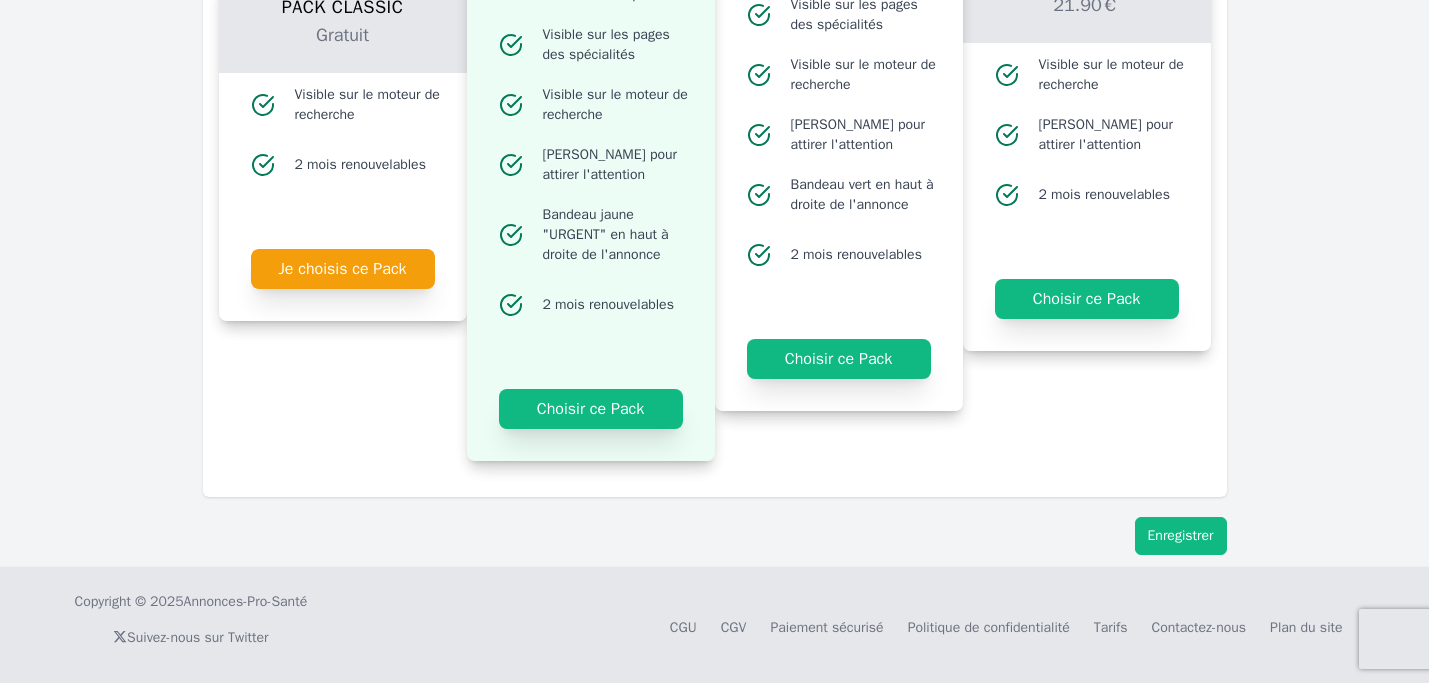 click on "Enregistrer" at bounding box center [1181, 536] 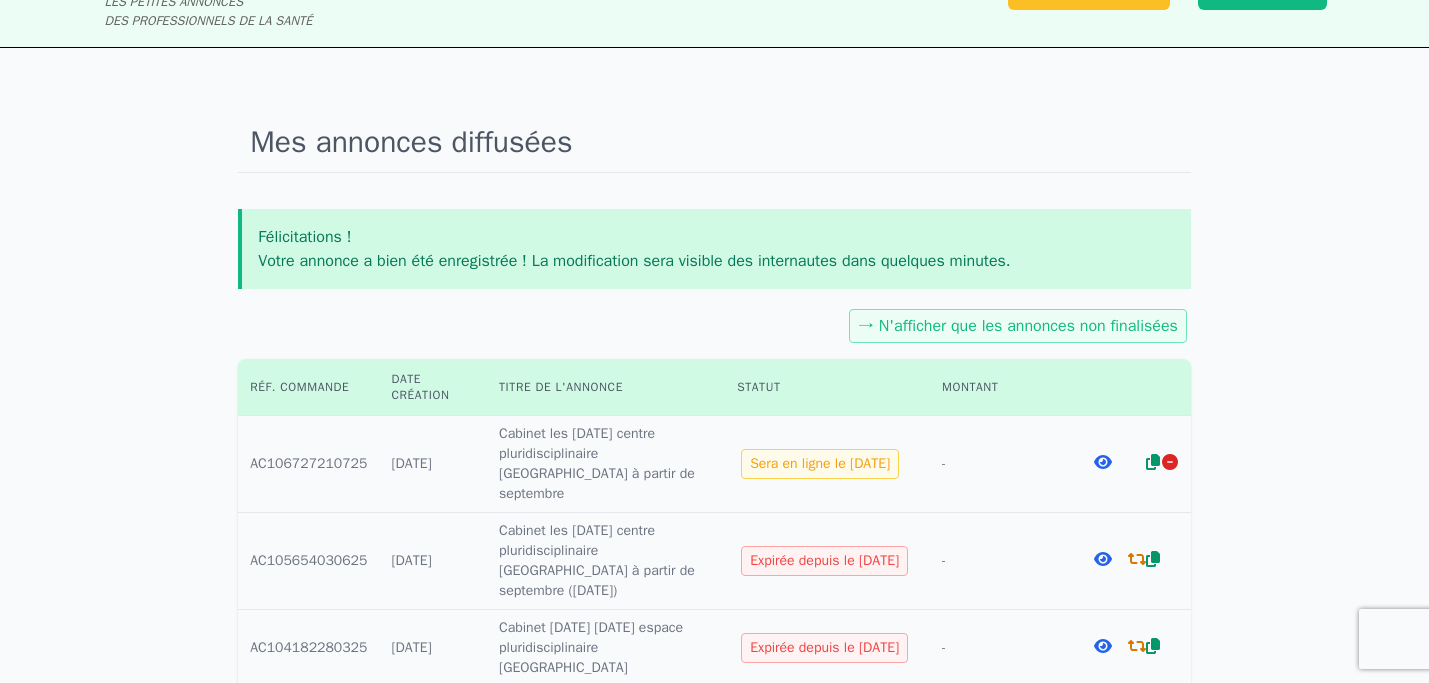 scroll, scrollTop: 0, scrollLeft: 0, axis: both 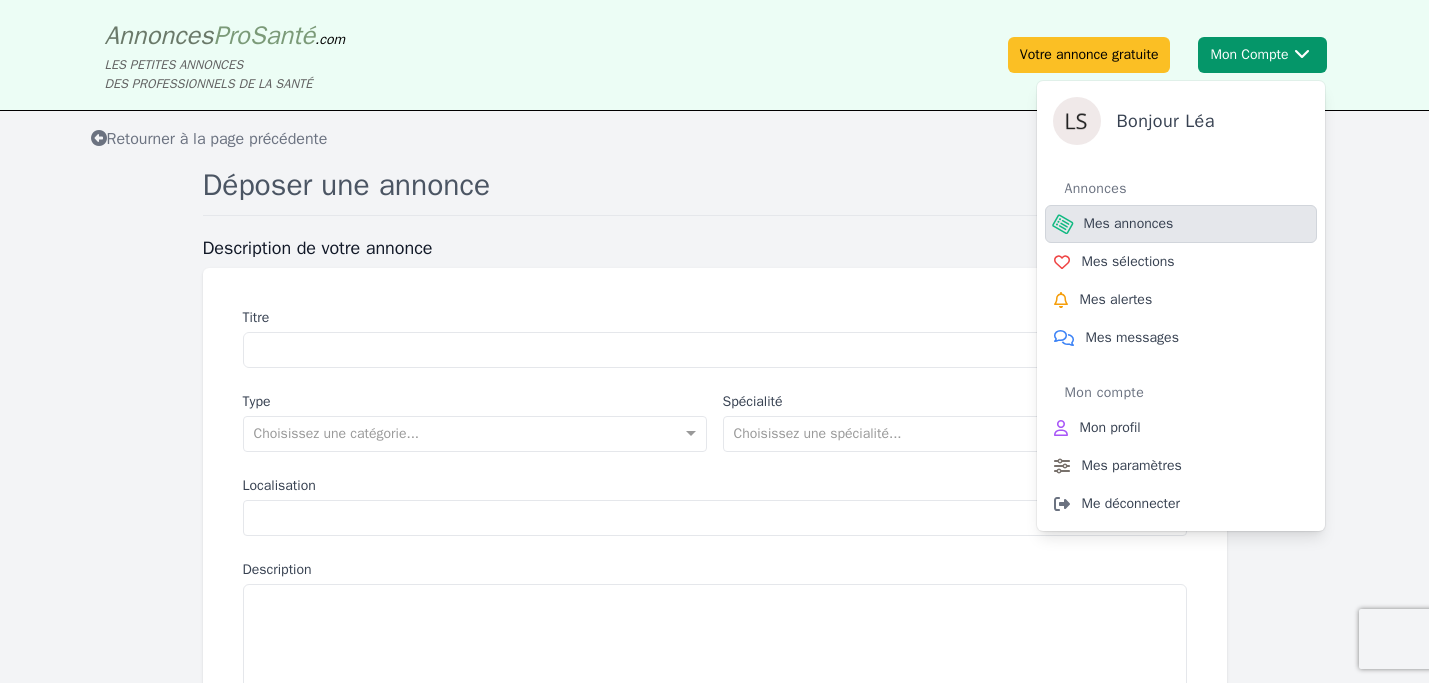 click on "Mes annonces" at bounding box center [1129, 224] 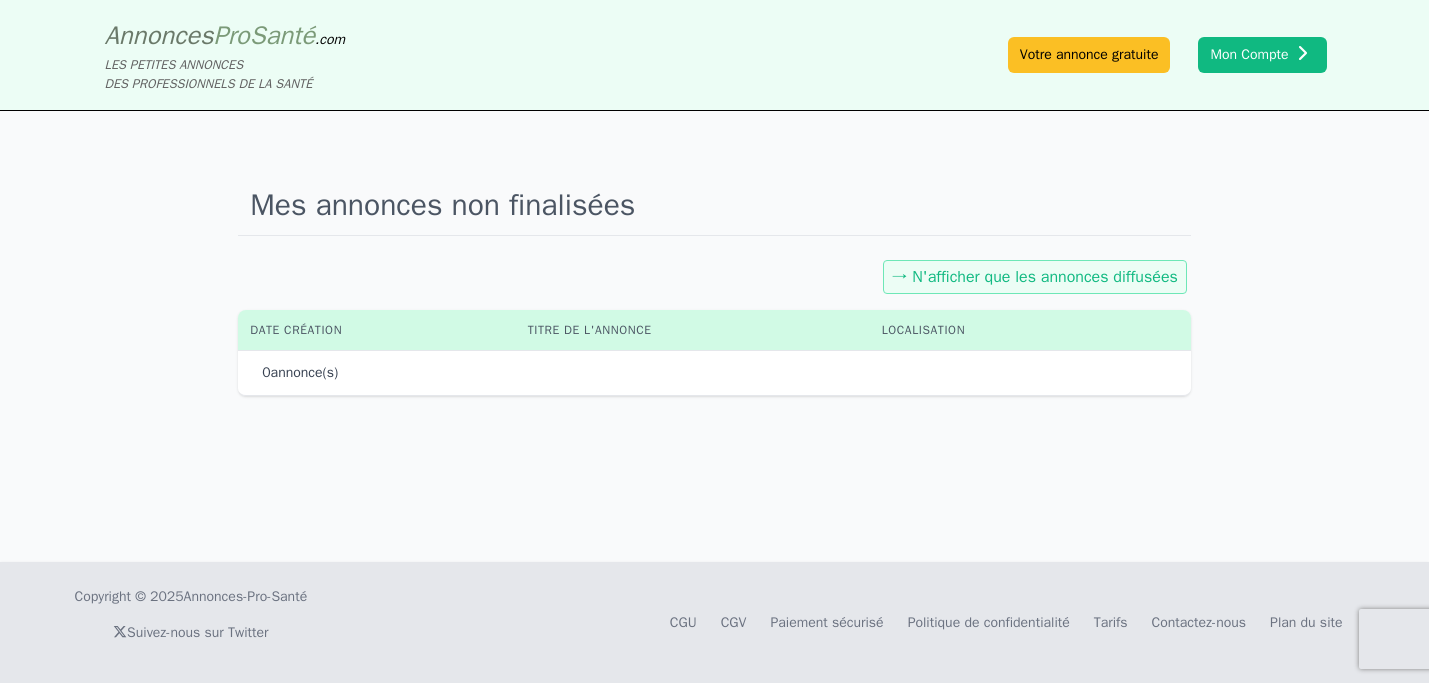 click on "→ N'afficher que les annonces diffusées" 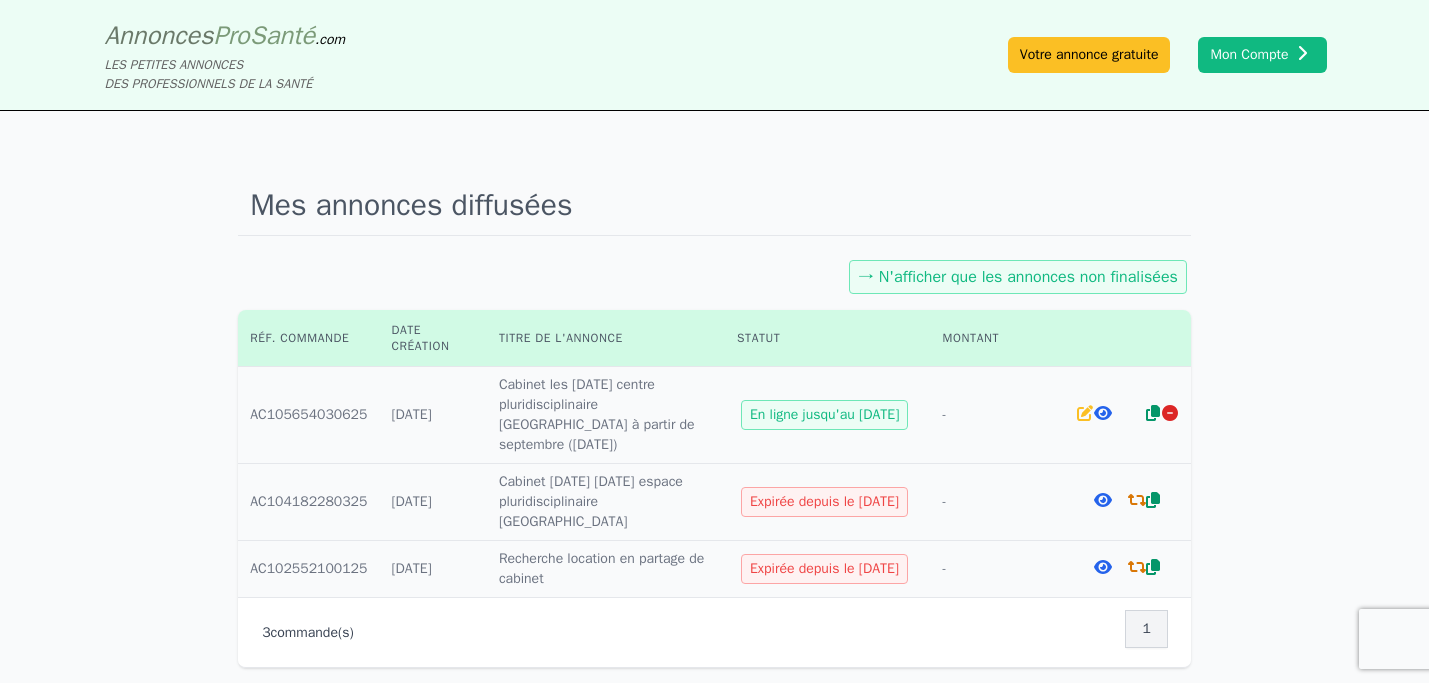 click 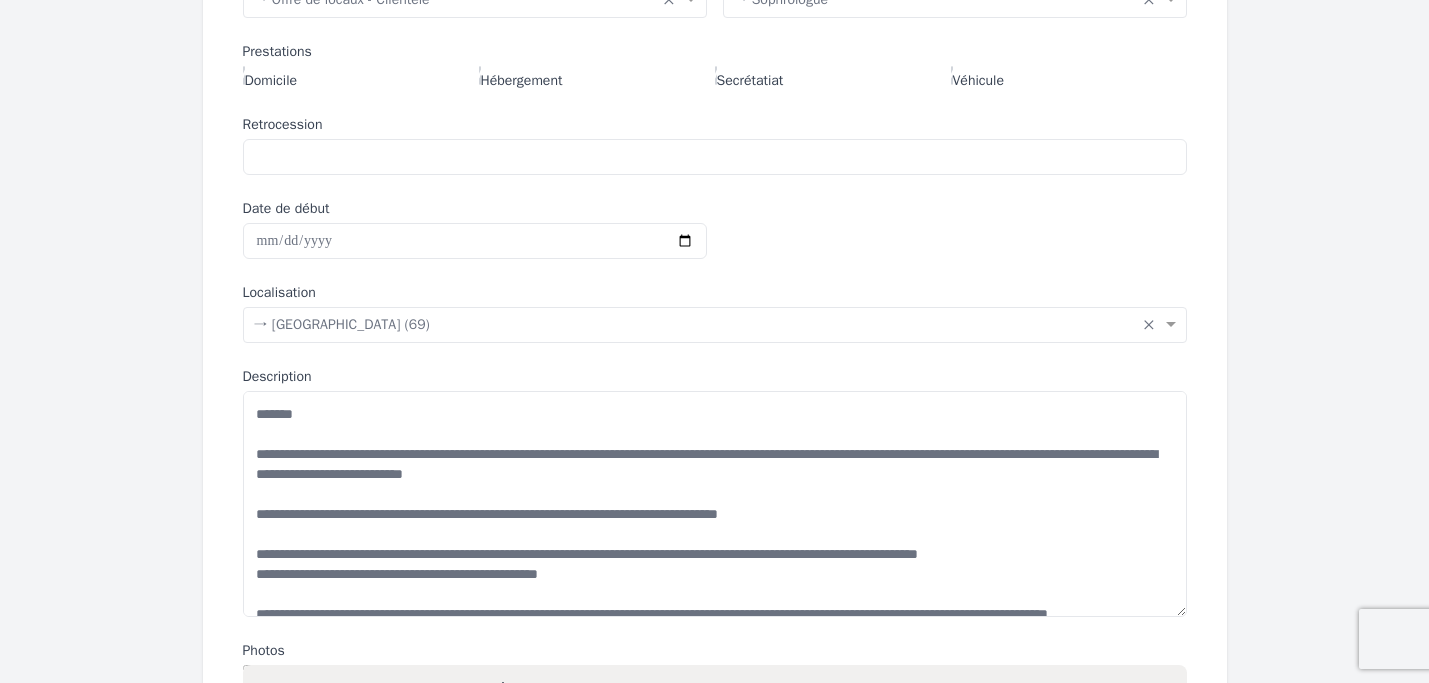 scroll, scrollTop: 0, scrollLeft: 0, axis: both 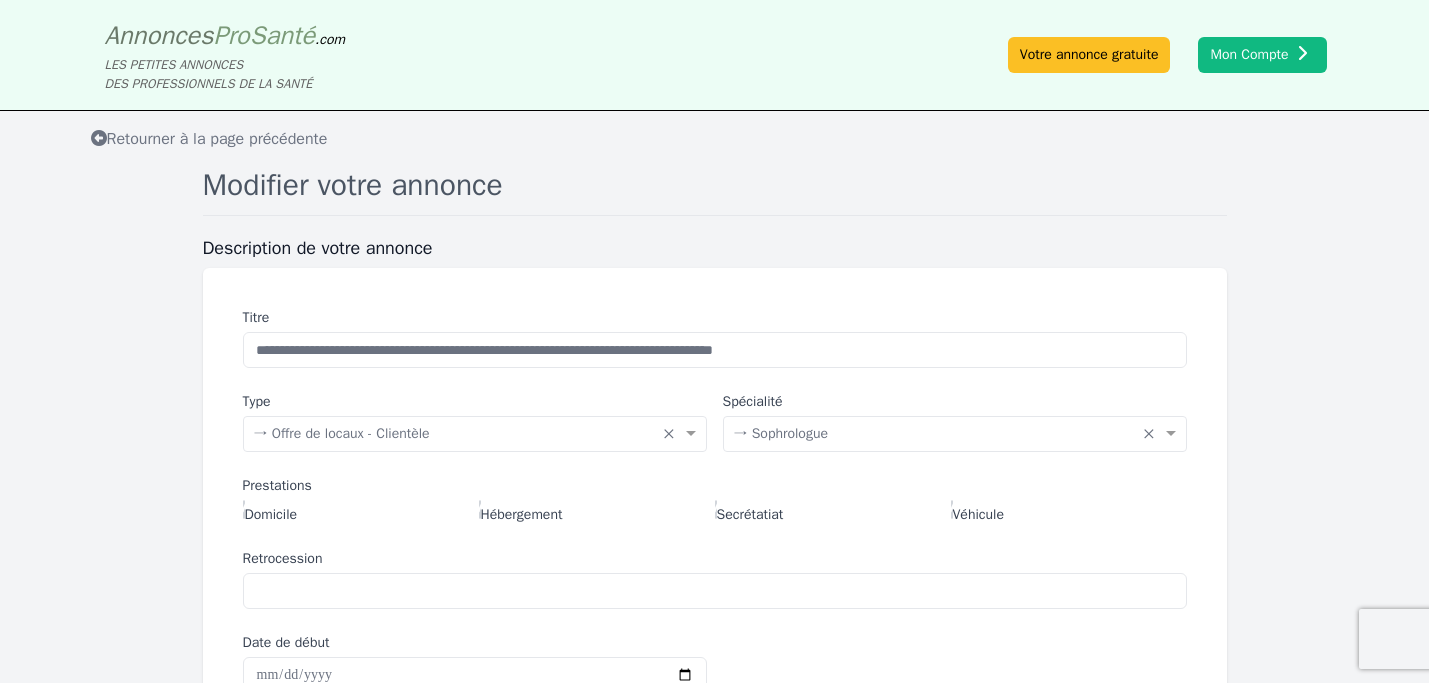 click 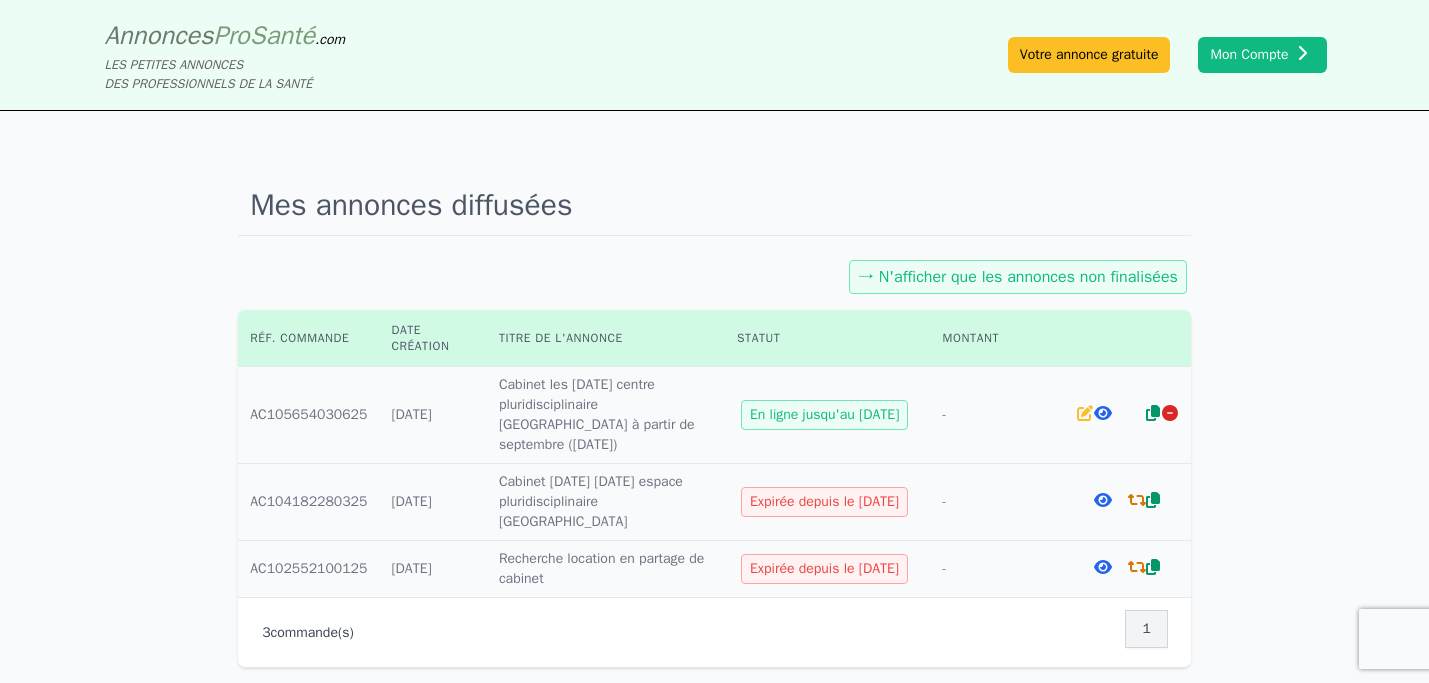 click 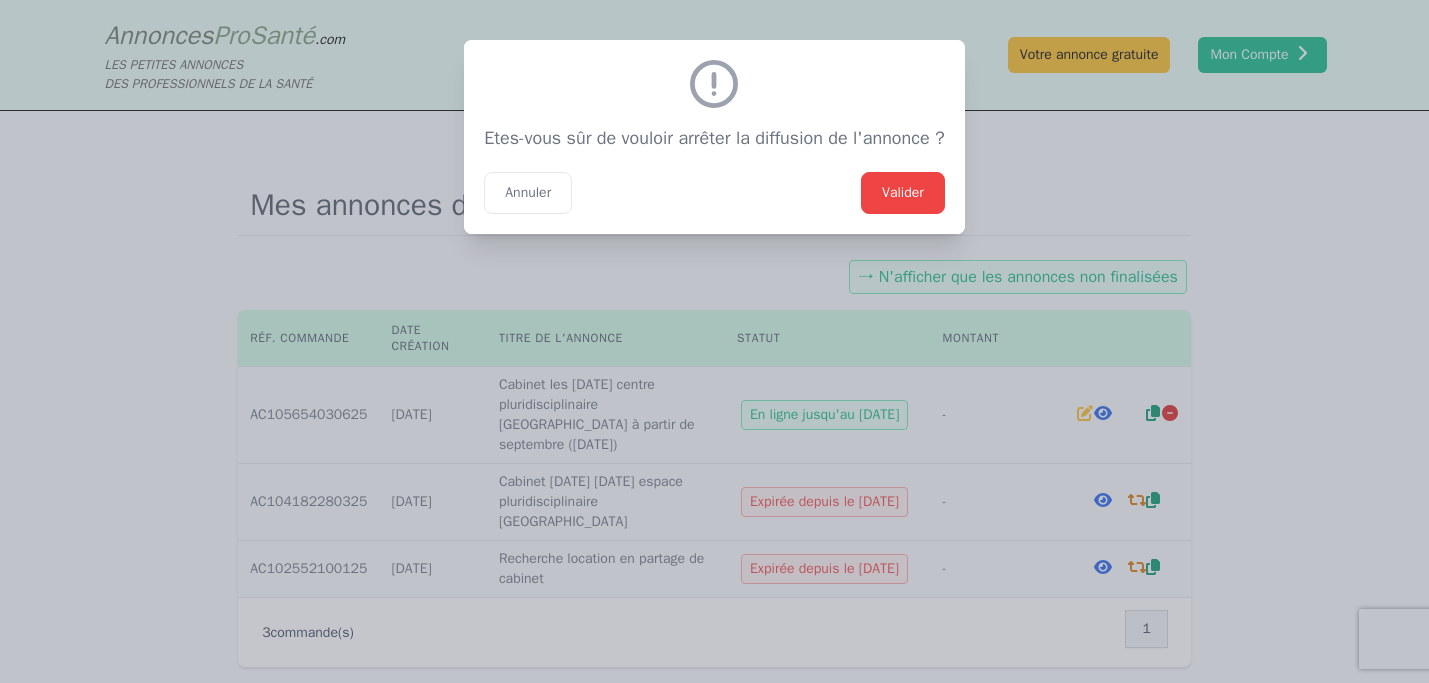 click on "Valider" at bounding box center (903, 193) 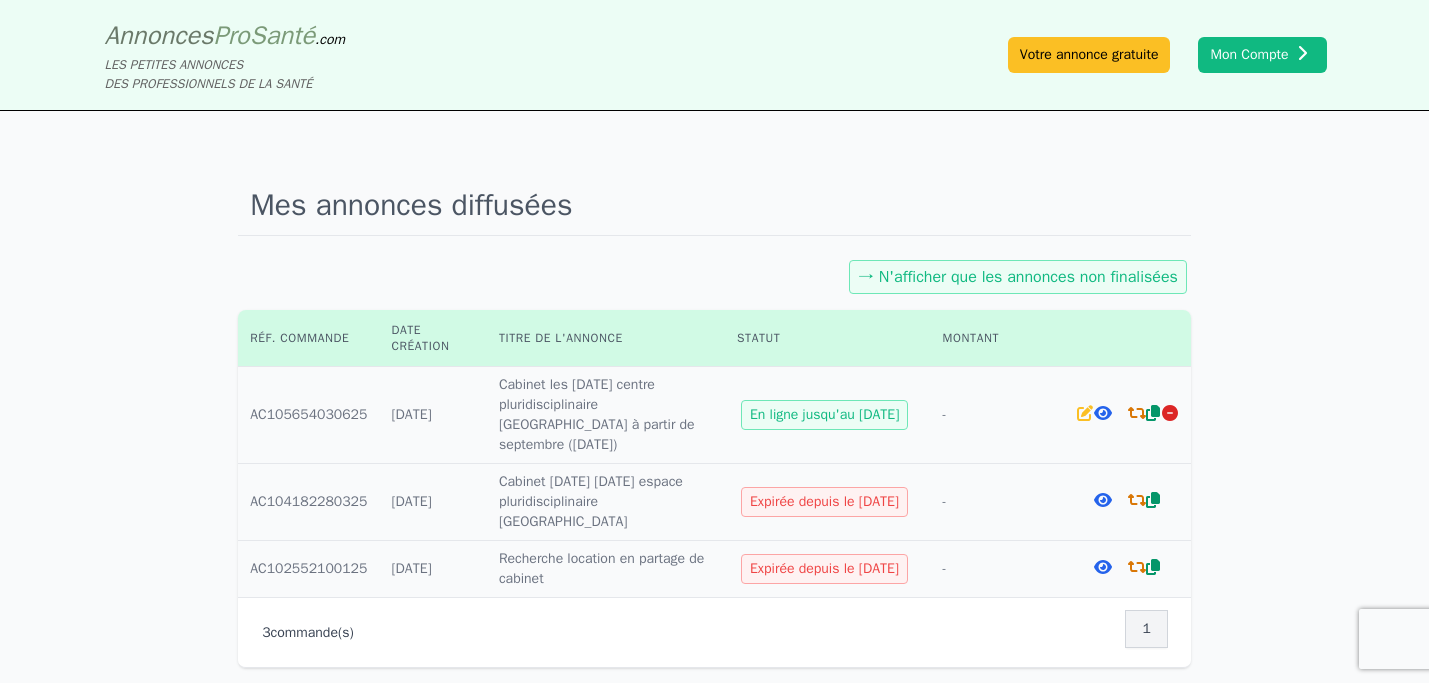 click 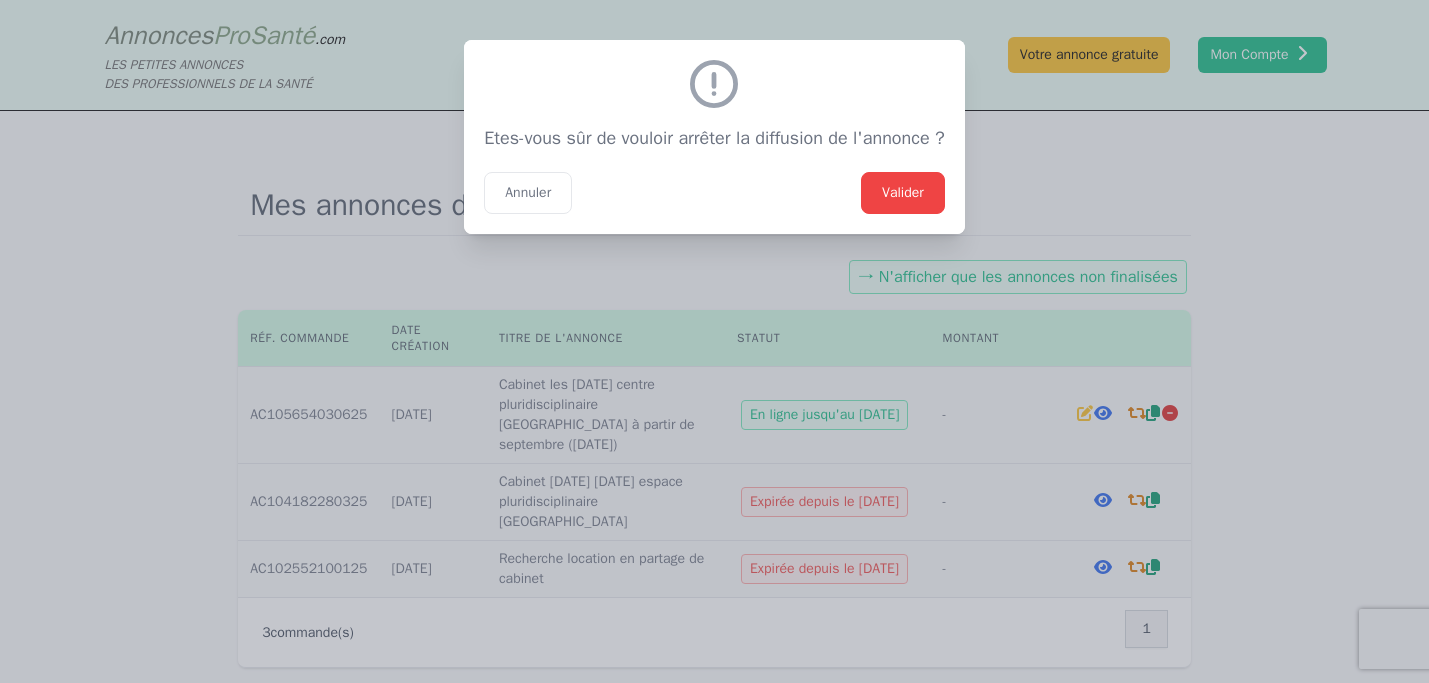 click on "Valider" at bounding box center (903, 193) 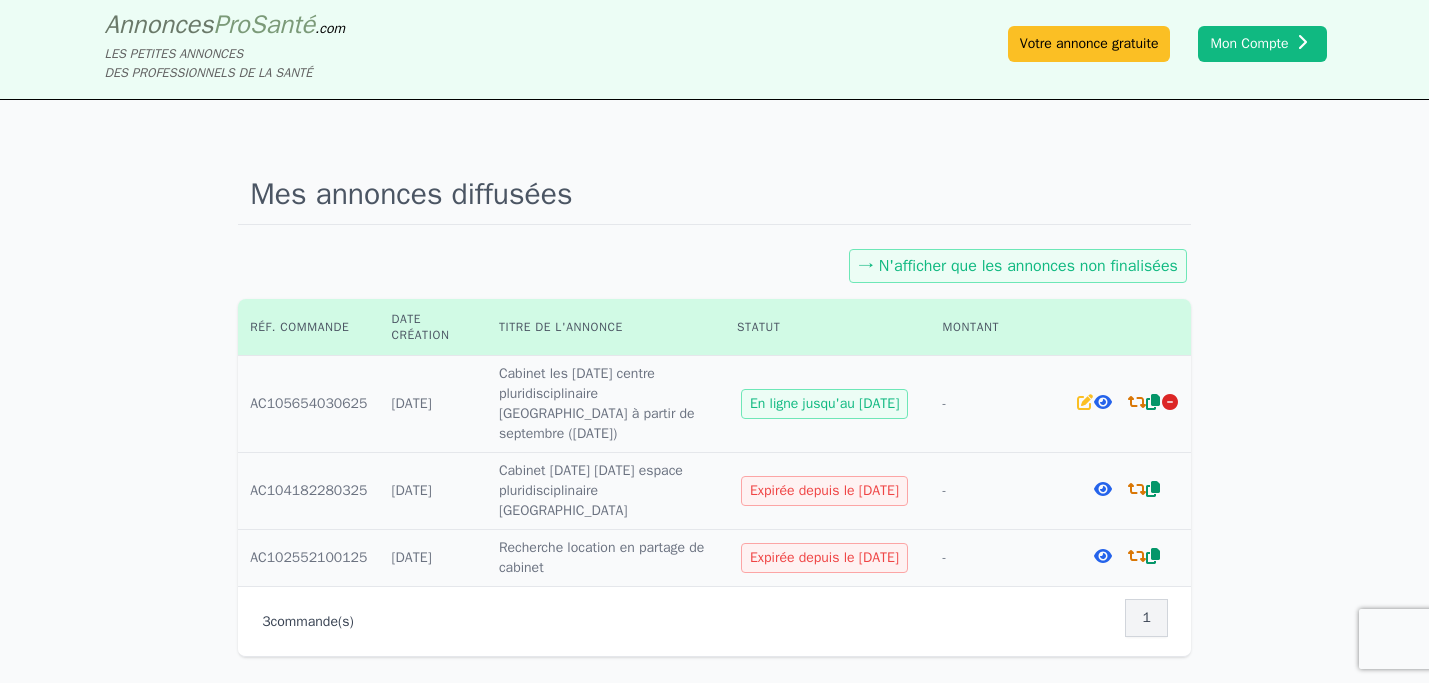 scroll, scrollTop: 0, scrollLeft: 0, axis: both 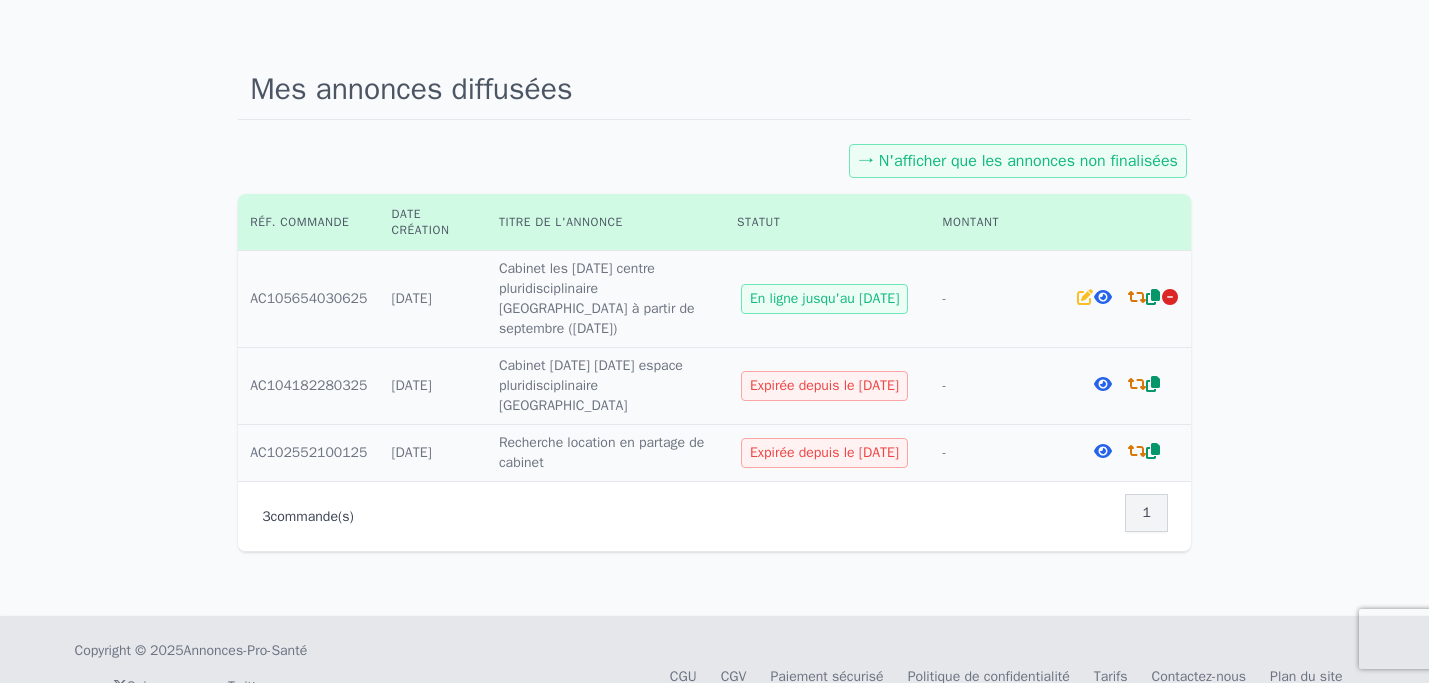 click 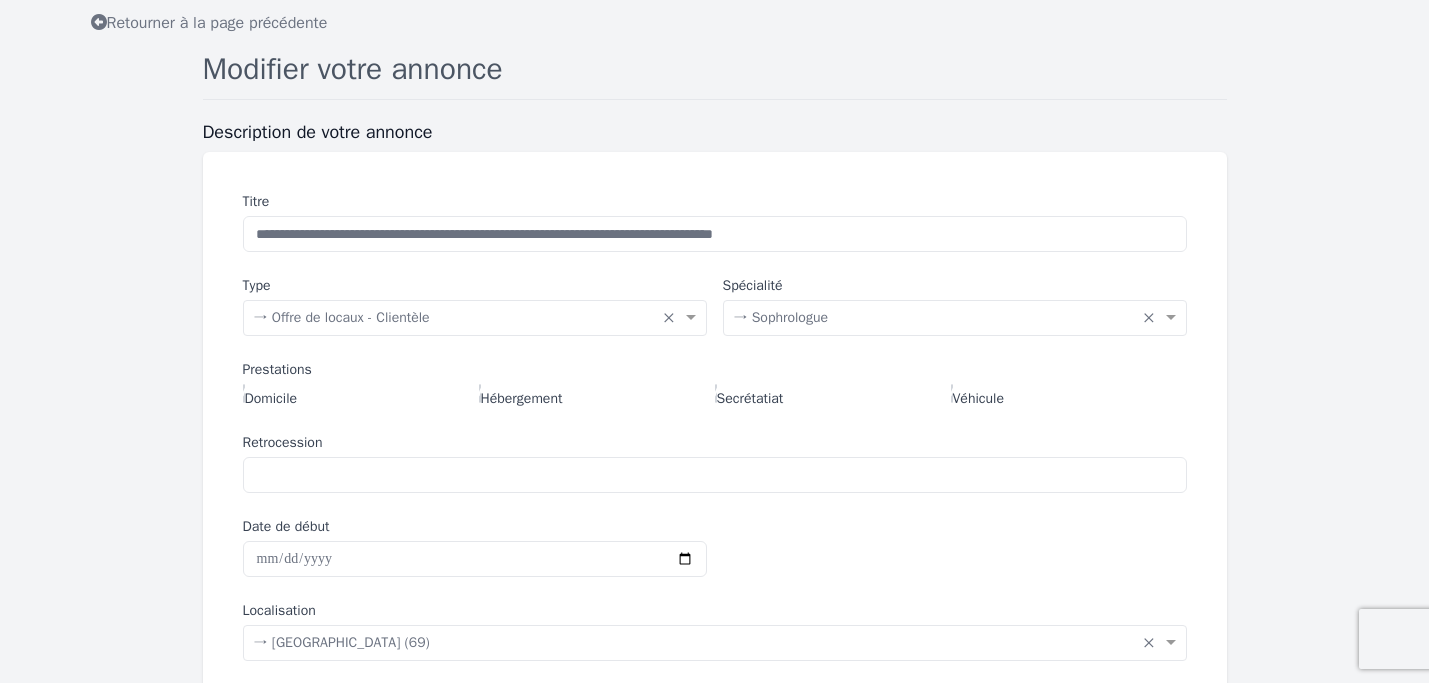 scroll, scrollTop: 0, scrollLeft: 0, axis: both 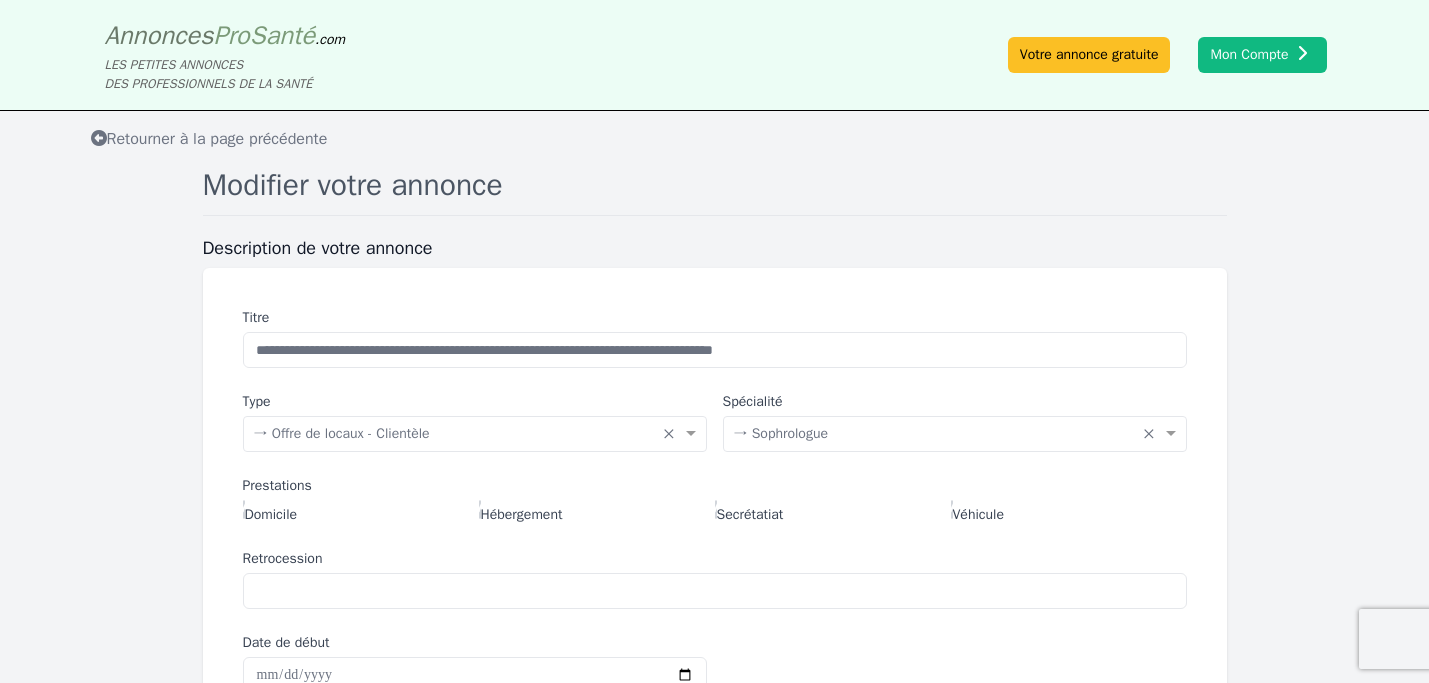 click on "Retourner à la page précédente" 